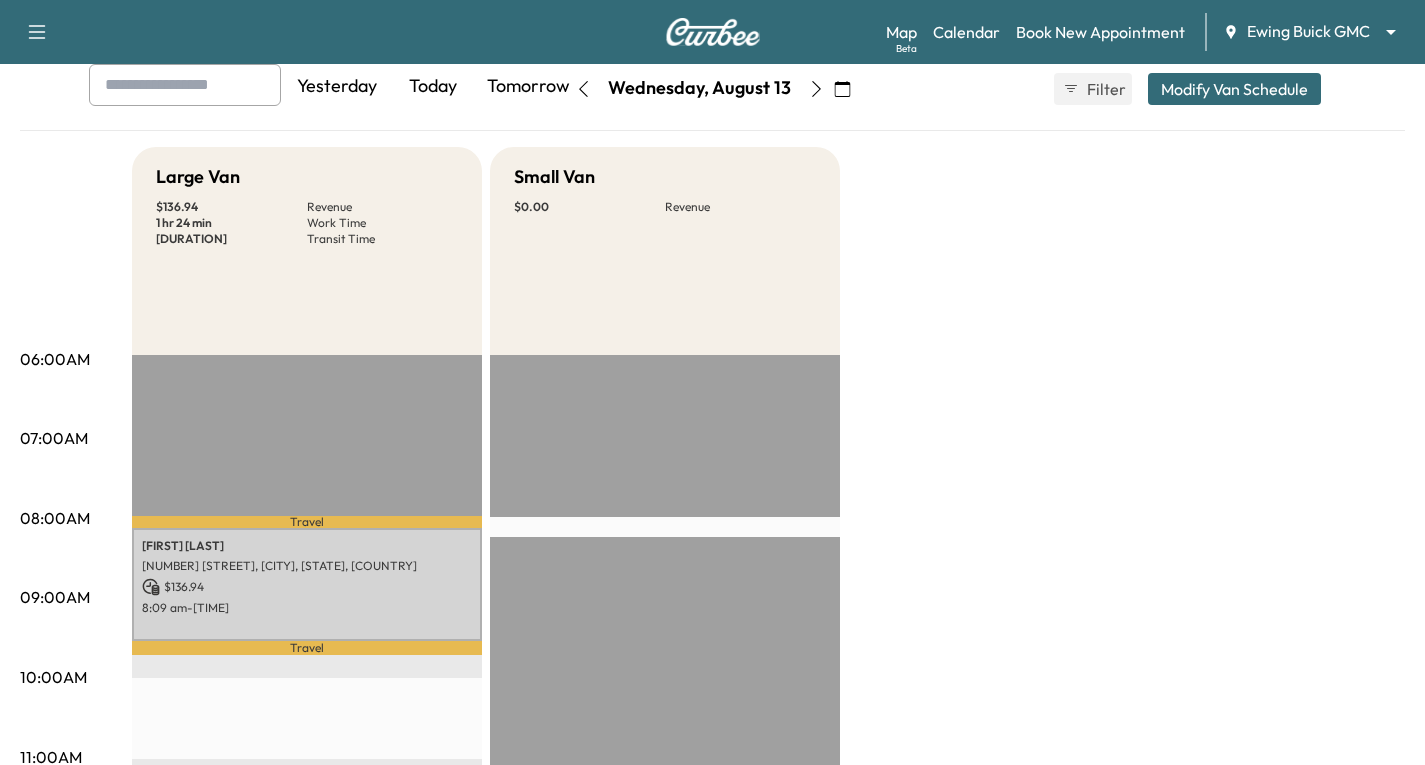 scroll, scrollTop: 0, scrollLeft: 0, axis: both 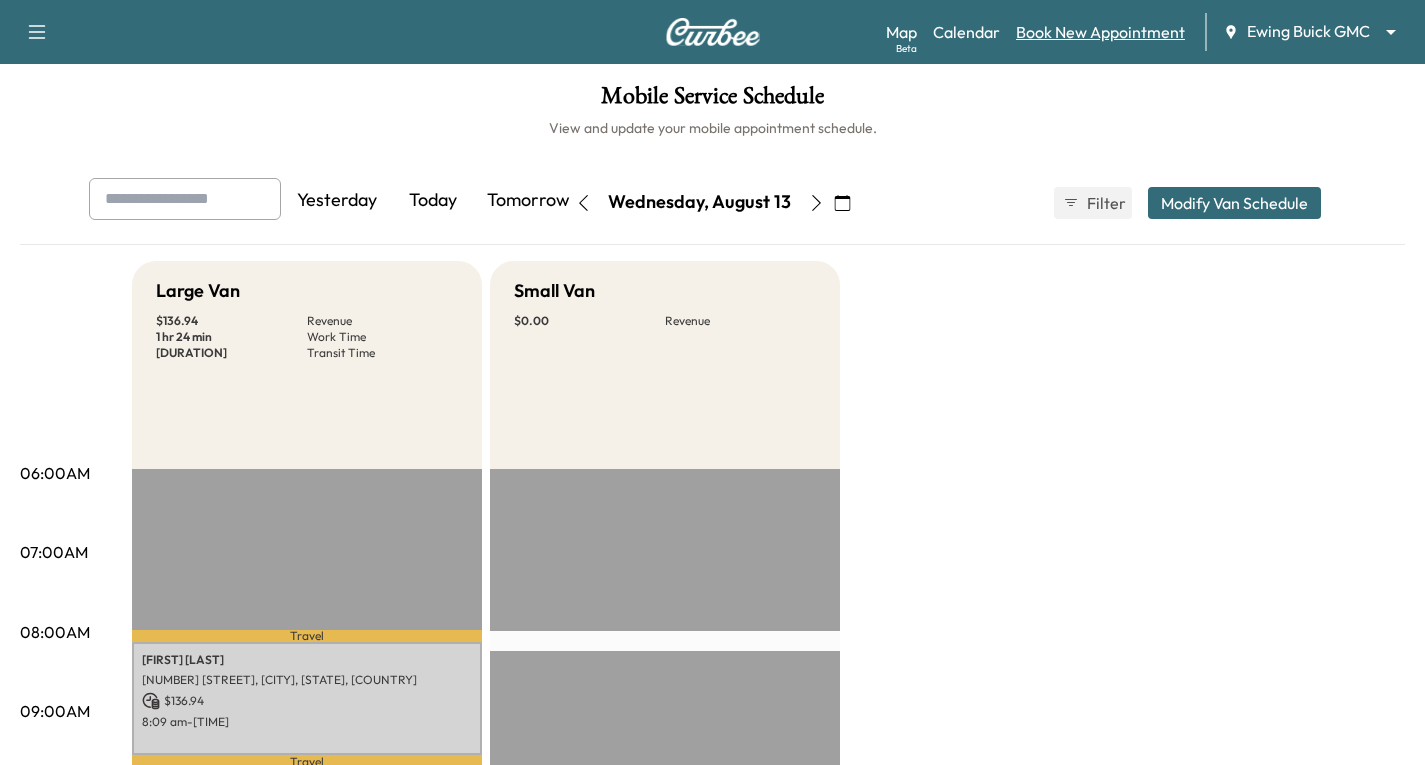 click on "Book New Appointment" at bounding box center (1100, 32) 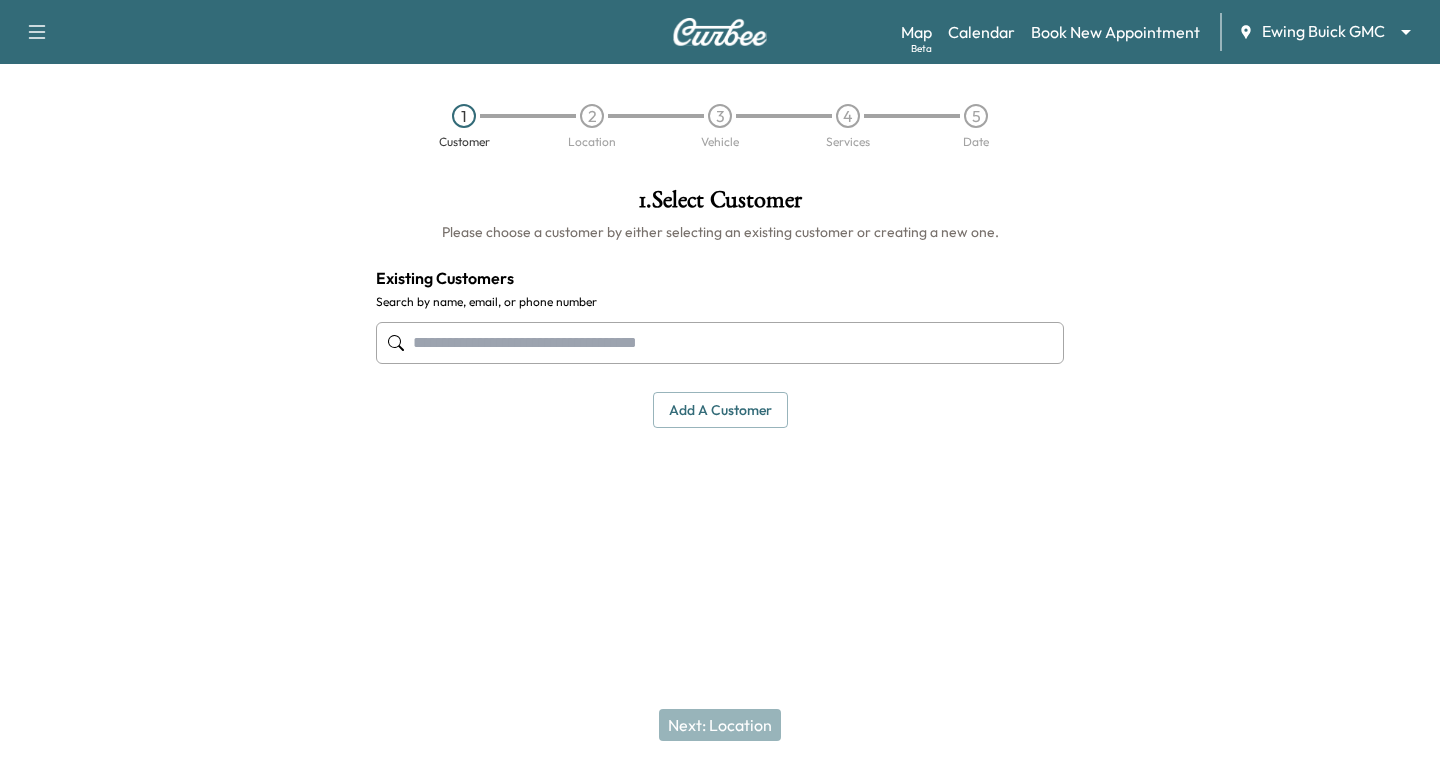 click at bounding box center [720, 343] 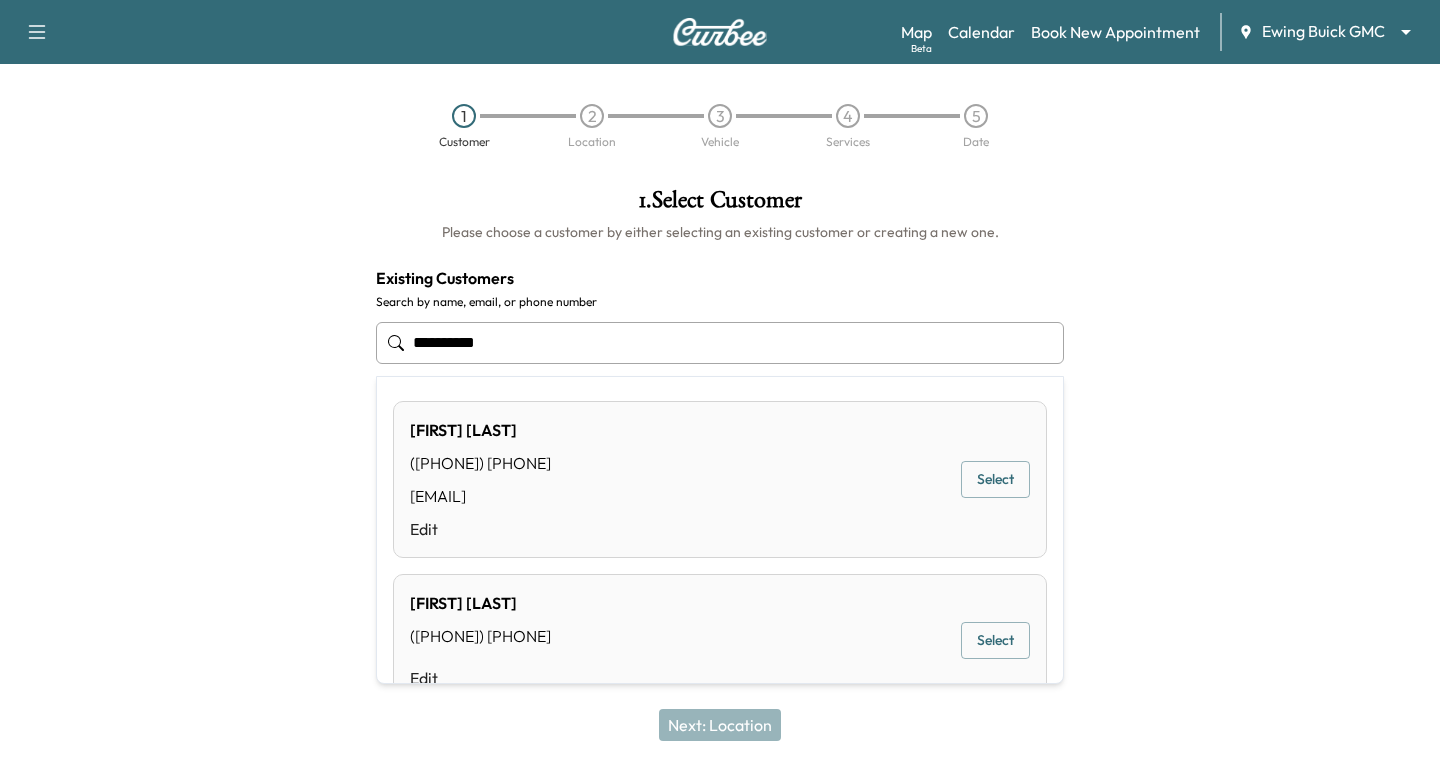 click on "Select" at bounding box center (995, 479) 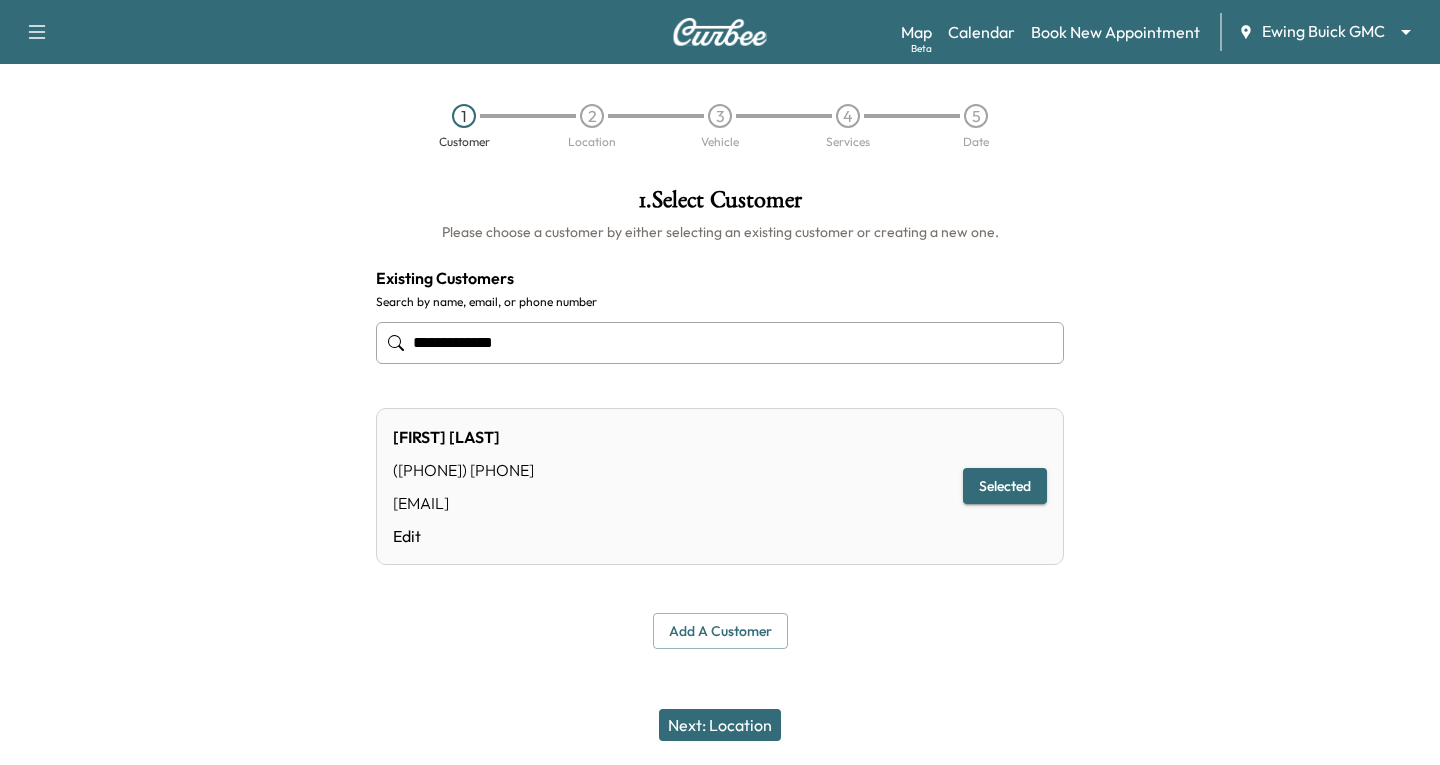 type on "**********" 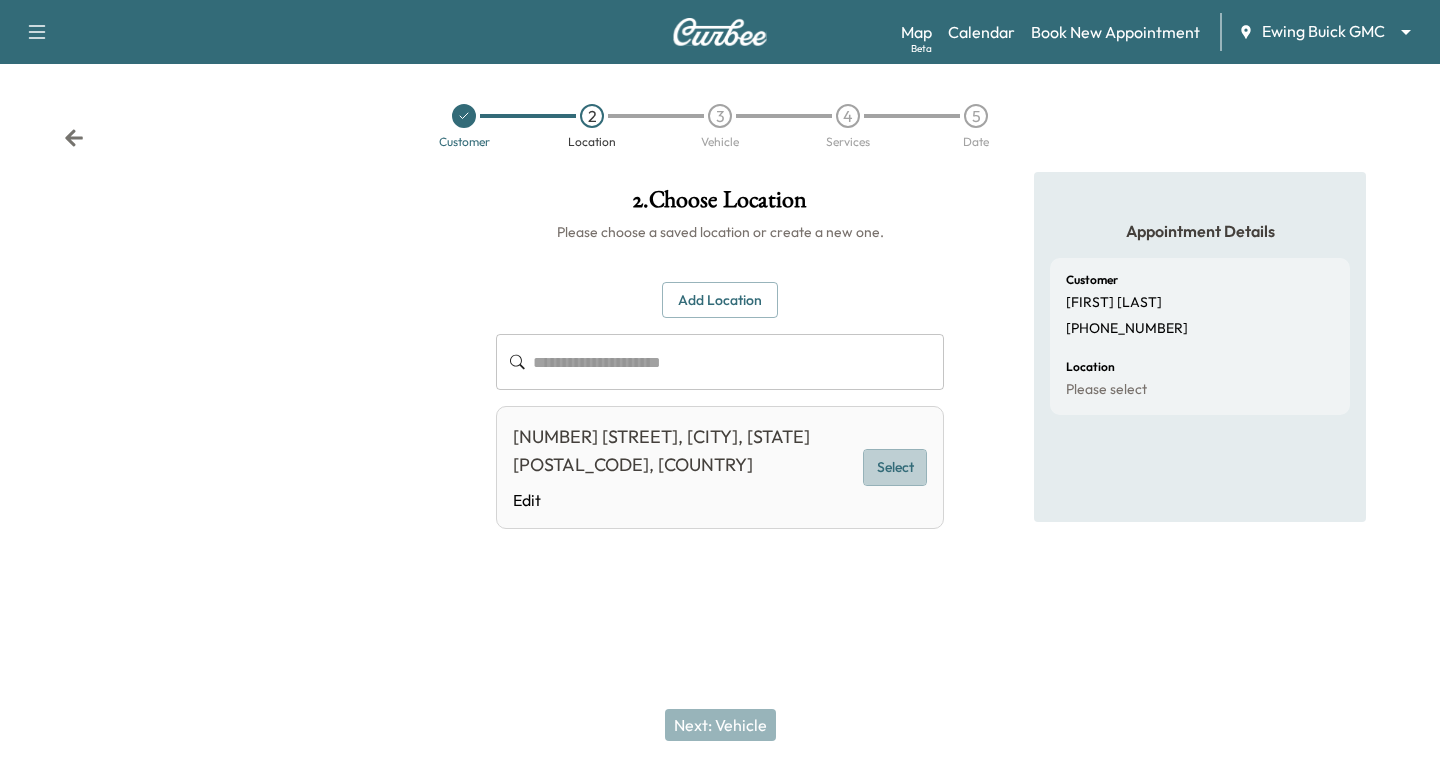 click on "Select" at bounding box center (895, 467) 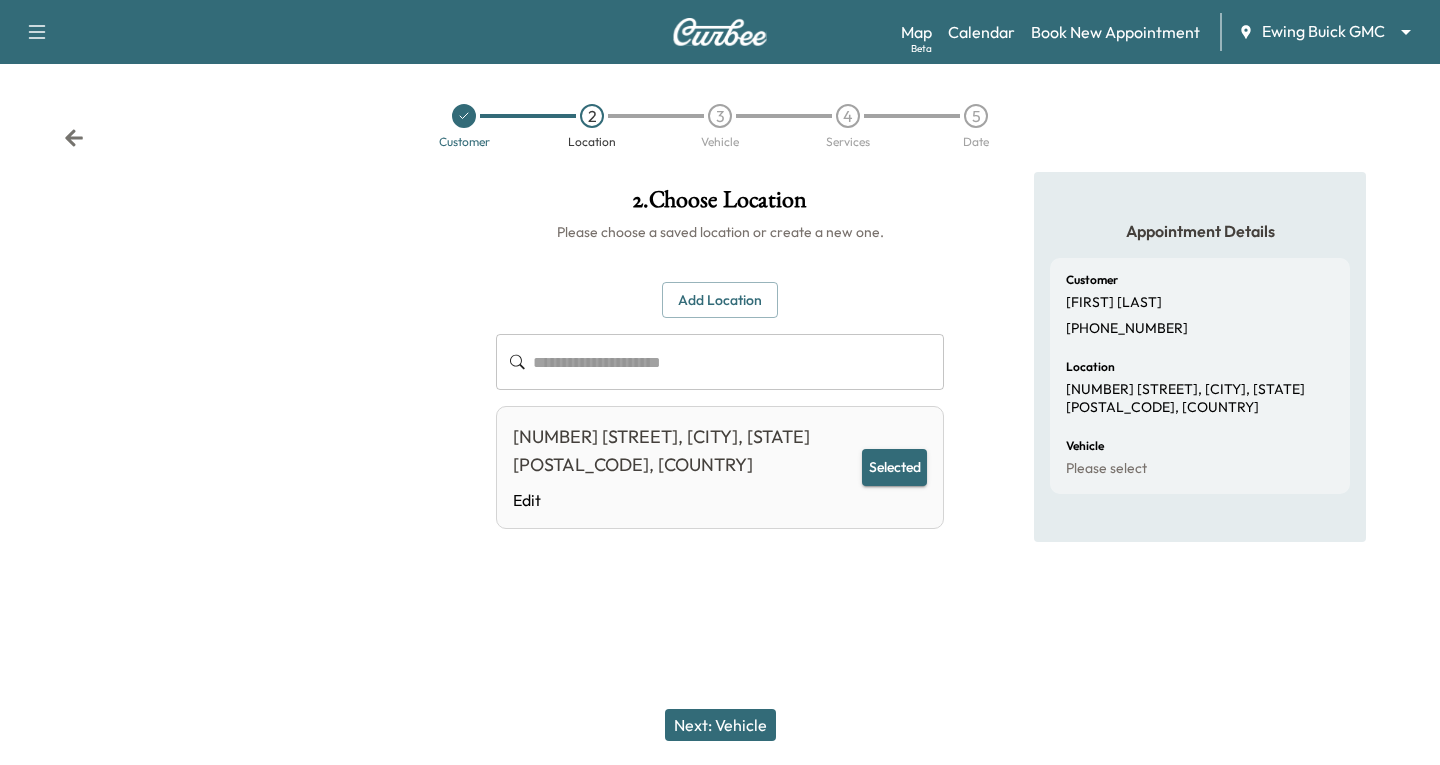 click on "Next: Vehicle" at bounding box center (720, 725) 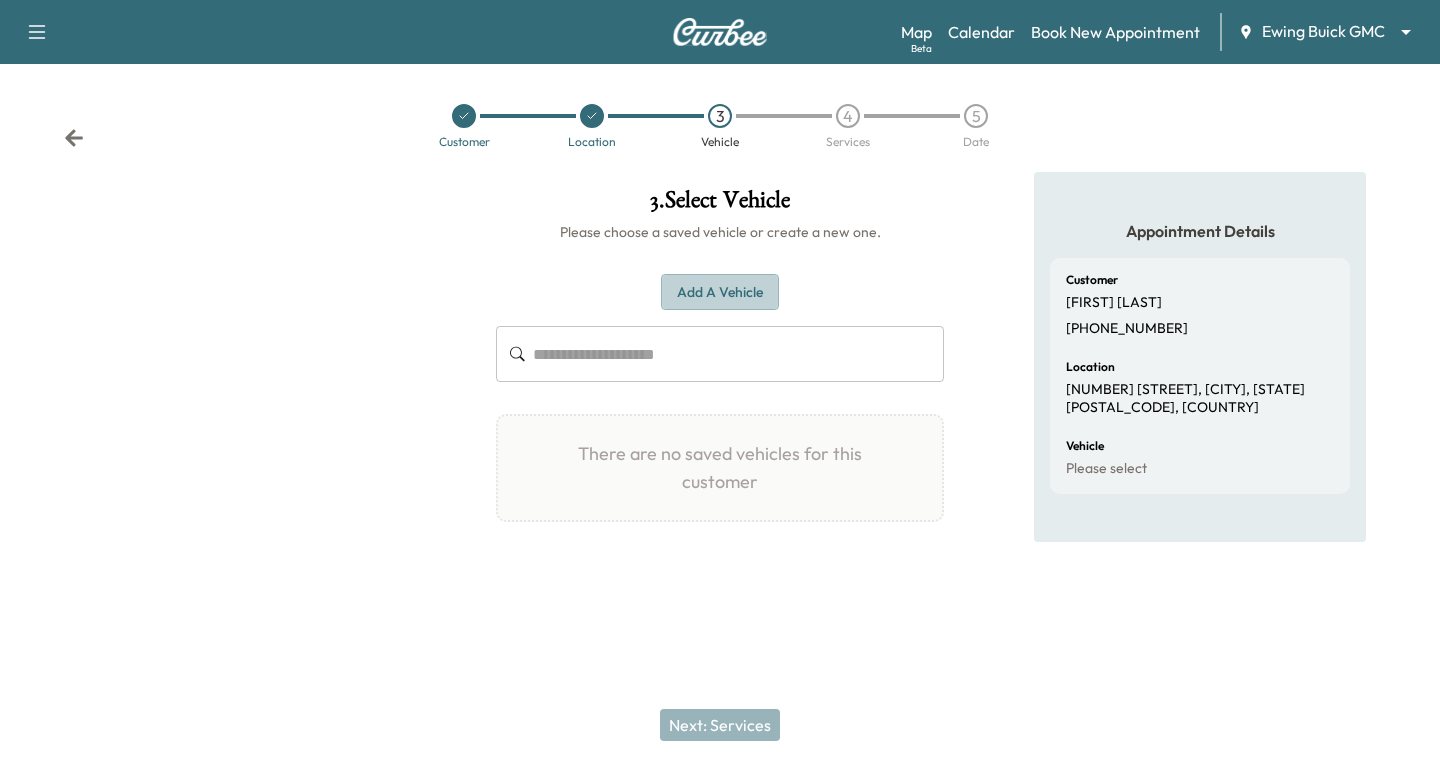 click on "Add a Vehicle" at bounding box center (720, 292) 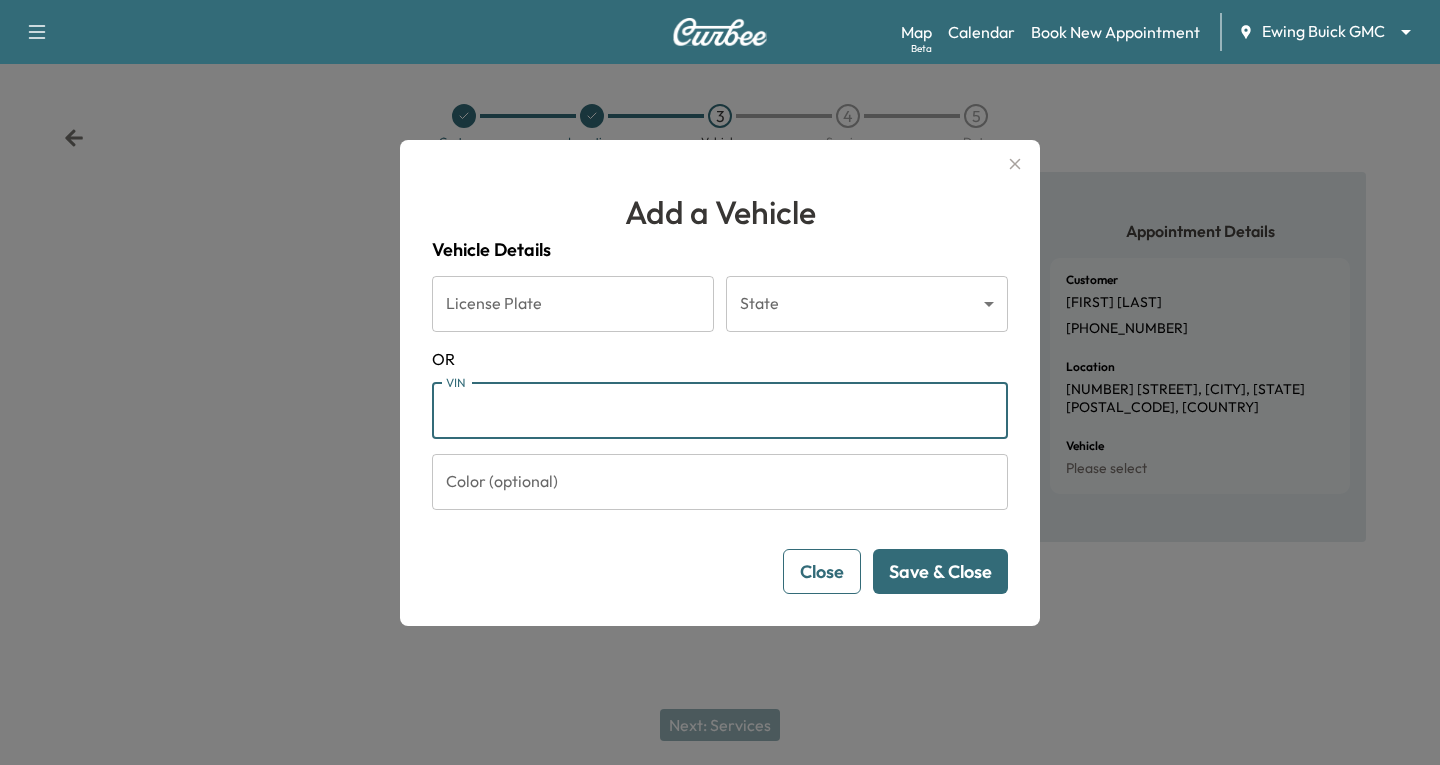 click on "VIN" at bounding box center [720, 411] 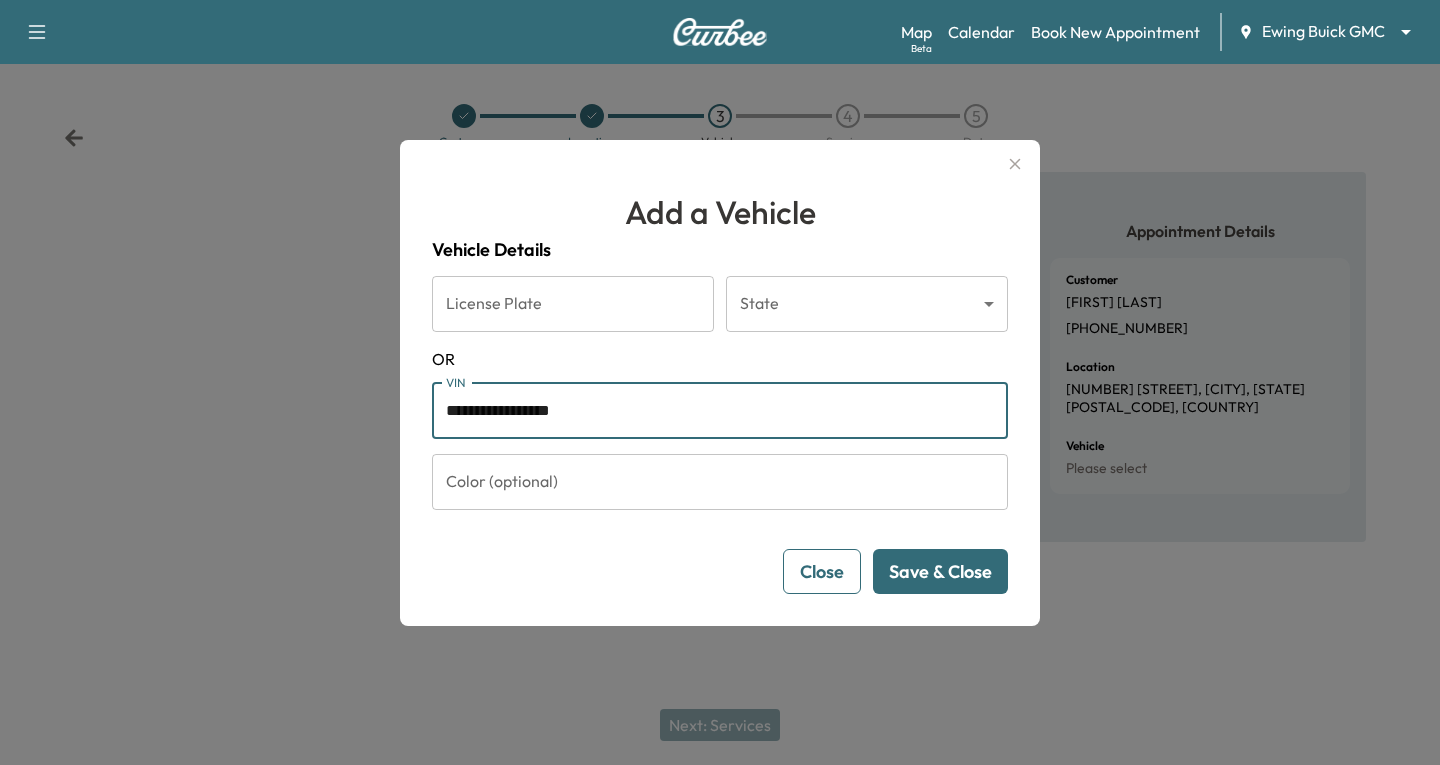 type on "**********" 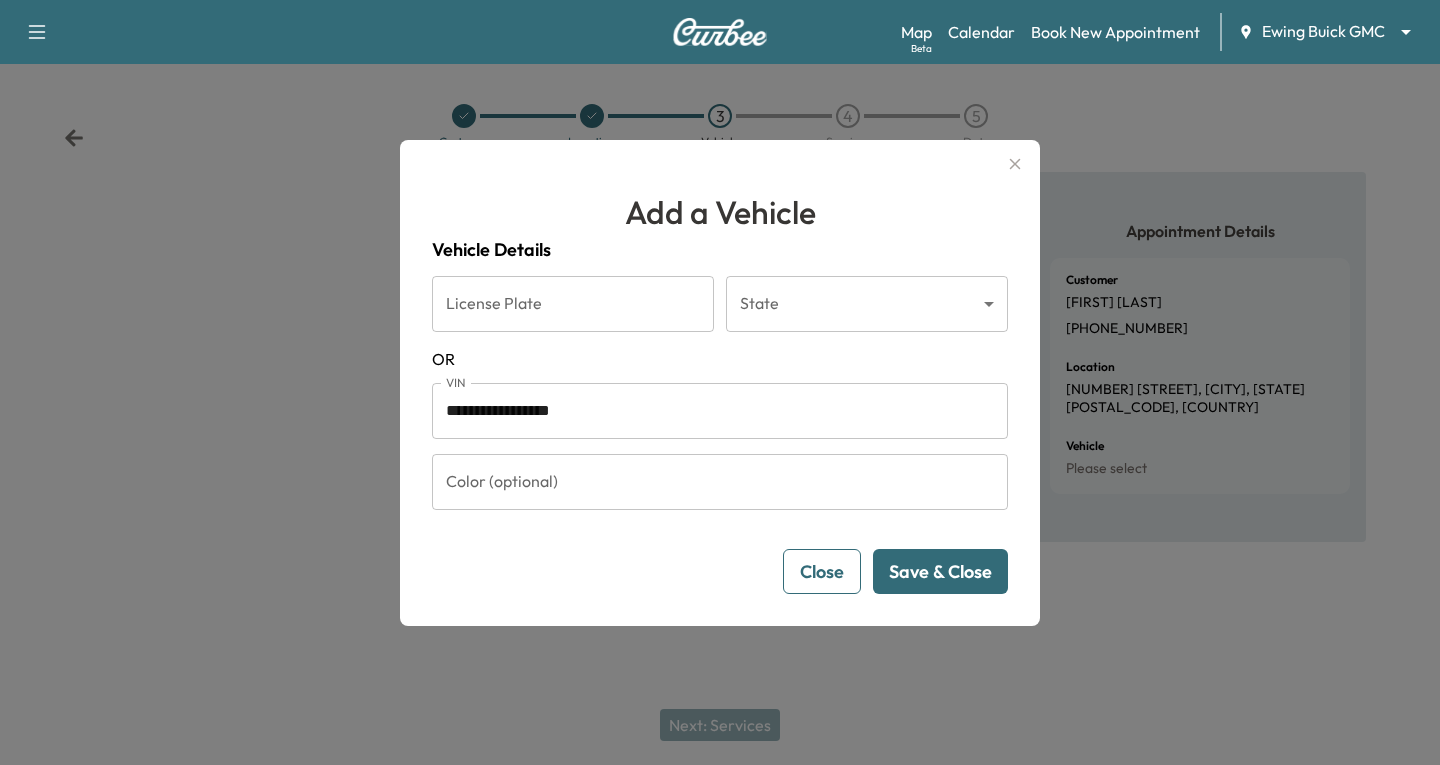 click on "Save & Close" at bounding box center [940, 571] 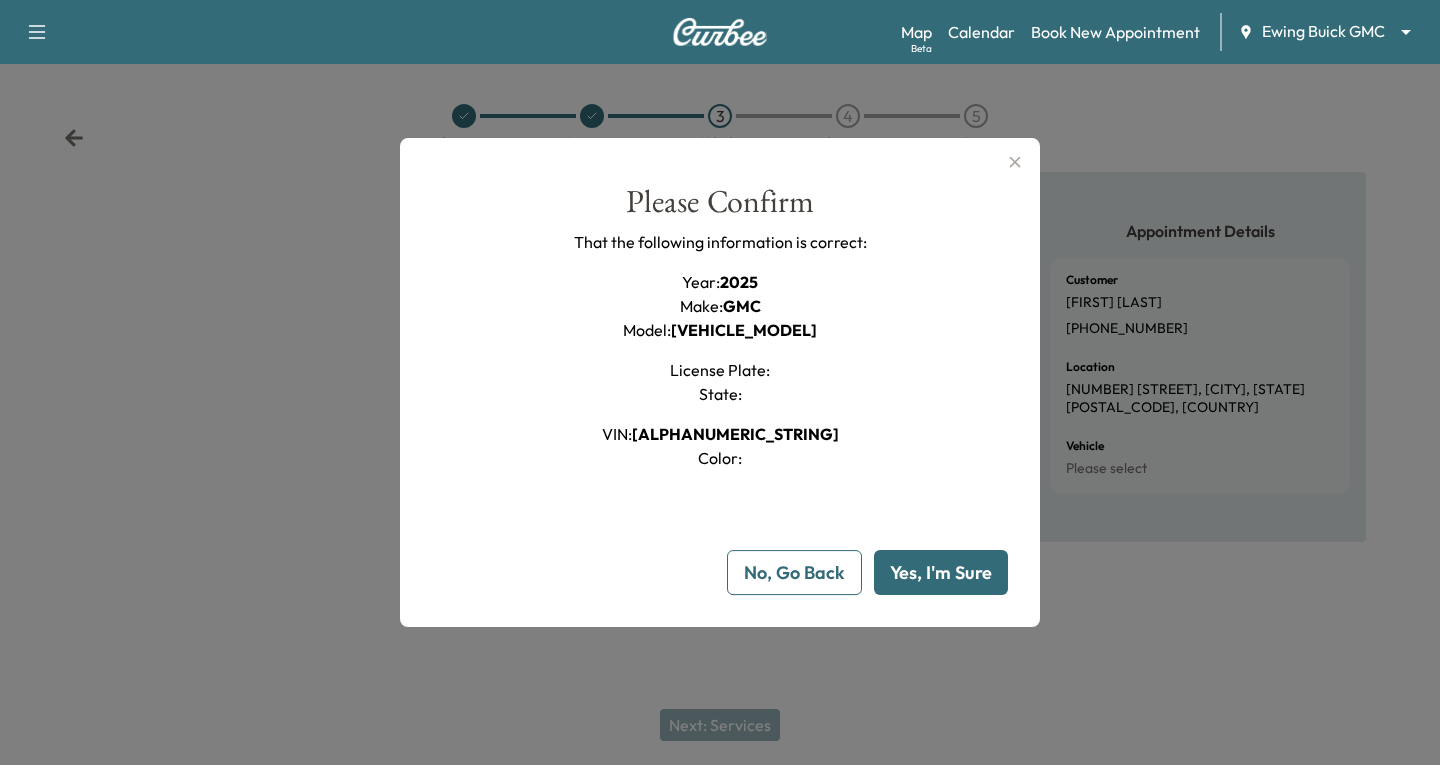 click on "Yes, I'm Sure" at bounding box center (941, 572) 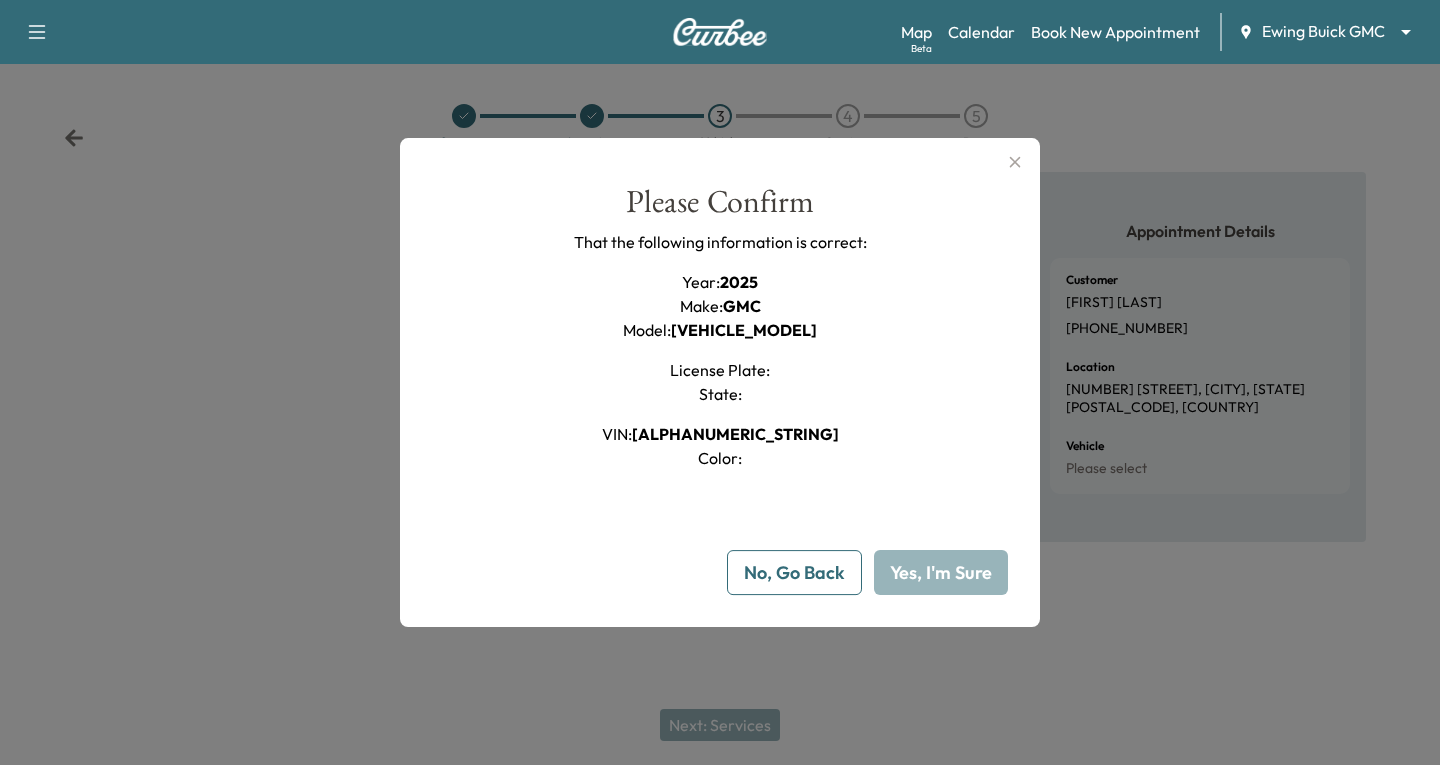 type 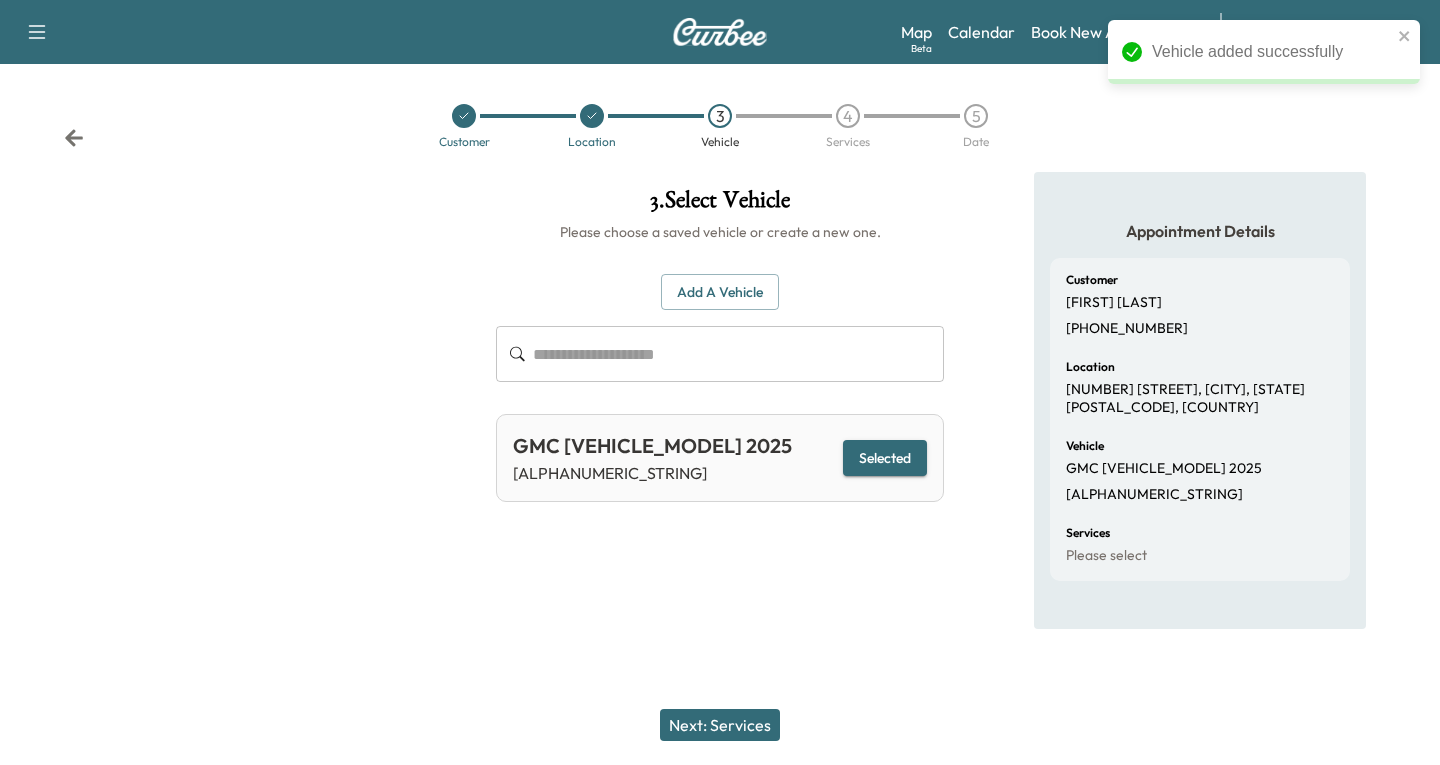 click on "Next: Services" at bounding box center [720, 725] 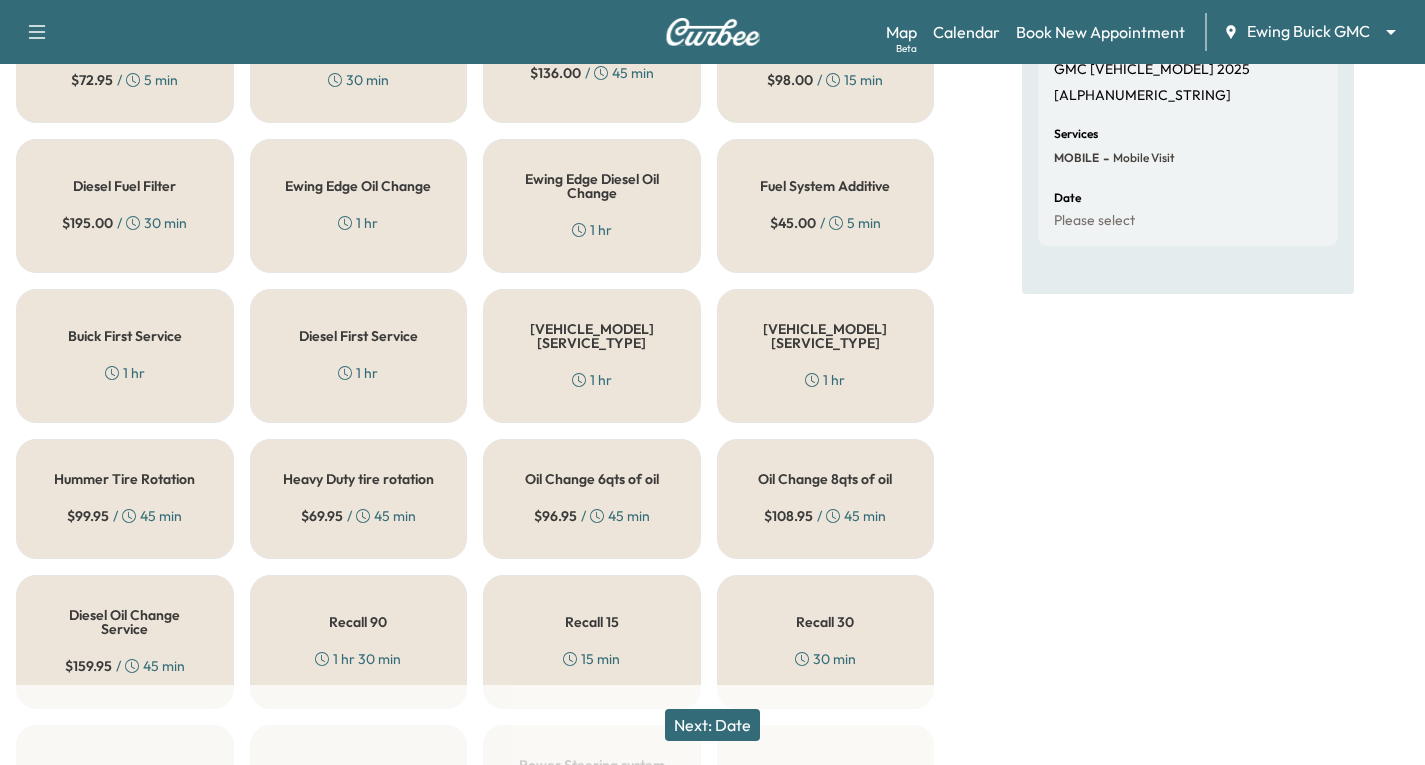 scroll, scrollTop: 400, scrollLeft: 0, axis: vertical 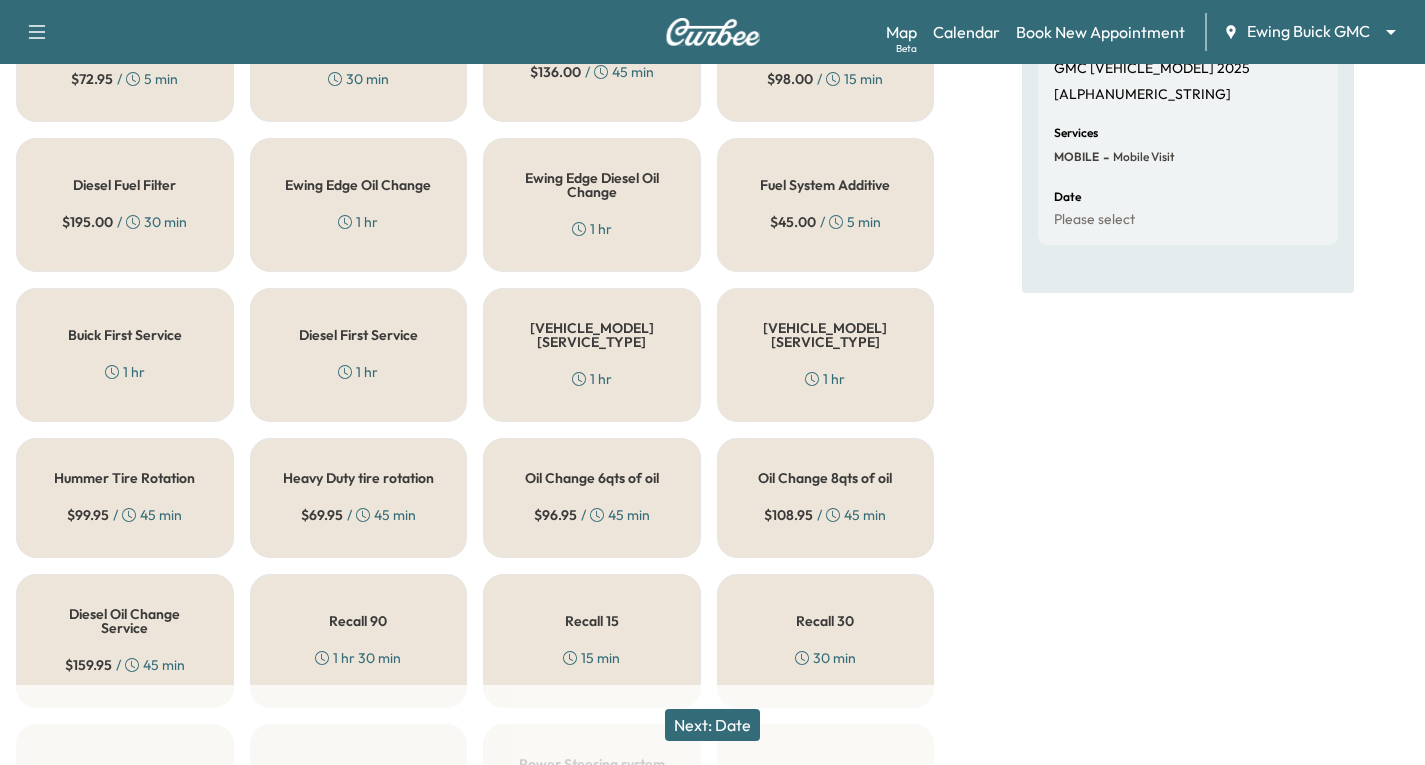 click on "$ [PRICE] / [DURATION]" at bounding box center [825, 515] 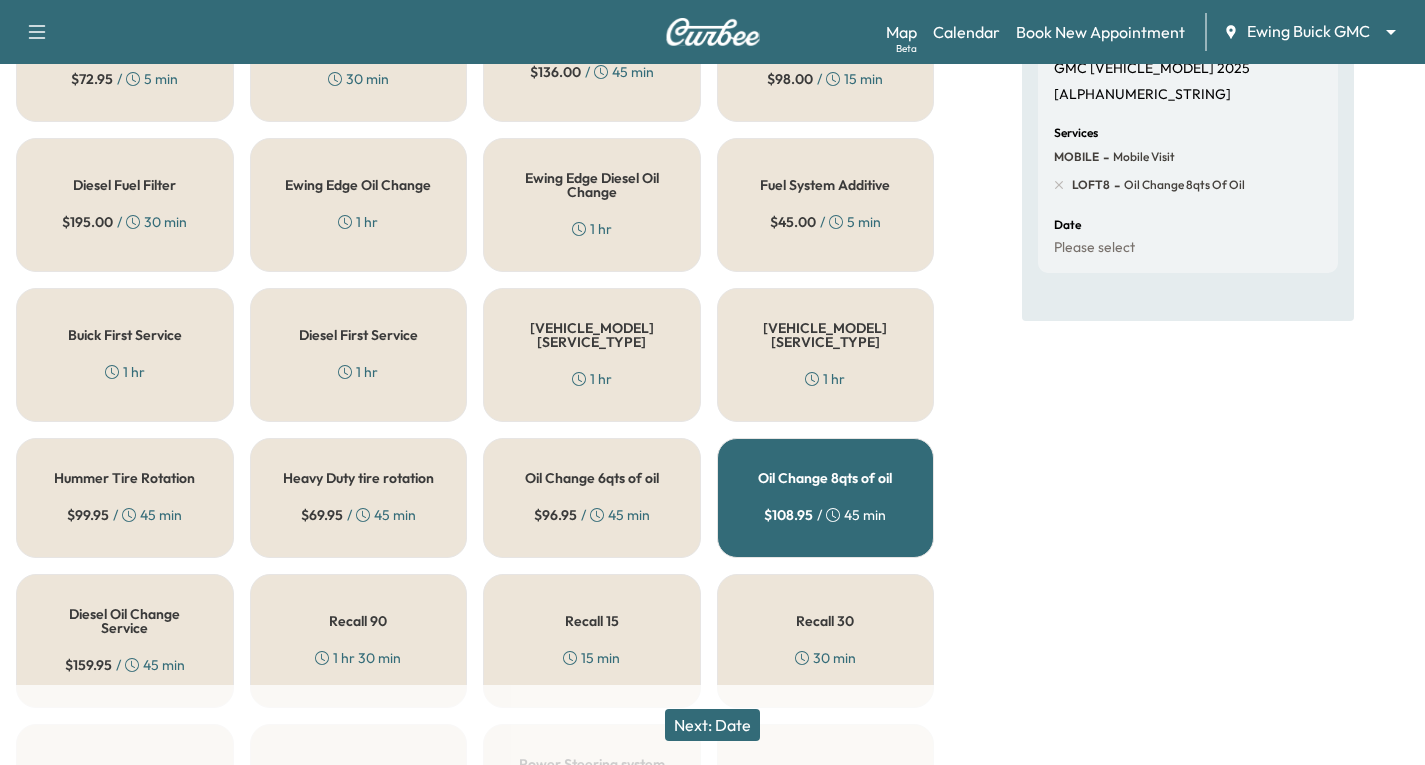 click on "Next: Date" at bounding box center [712, 725] 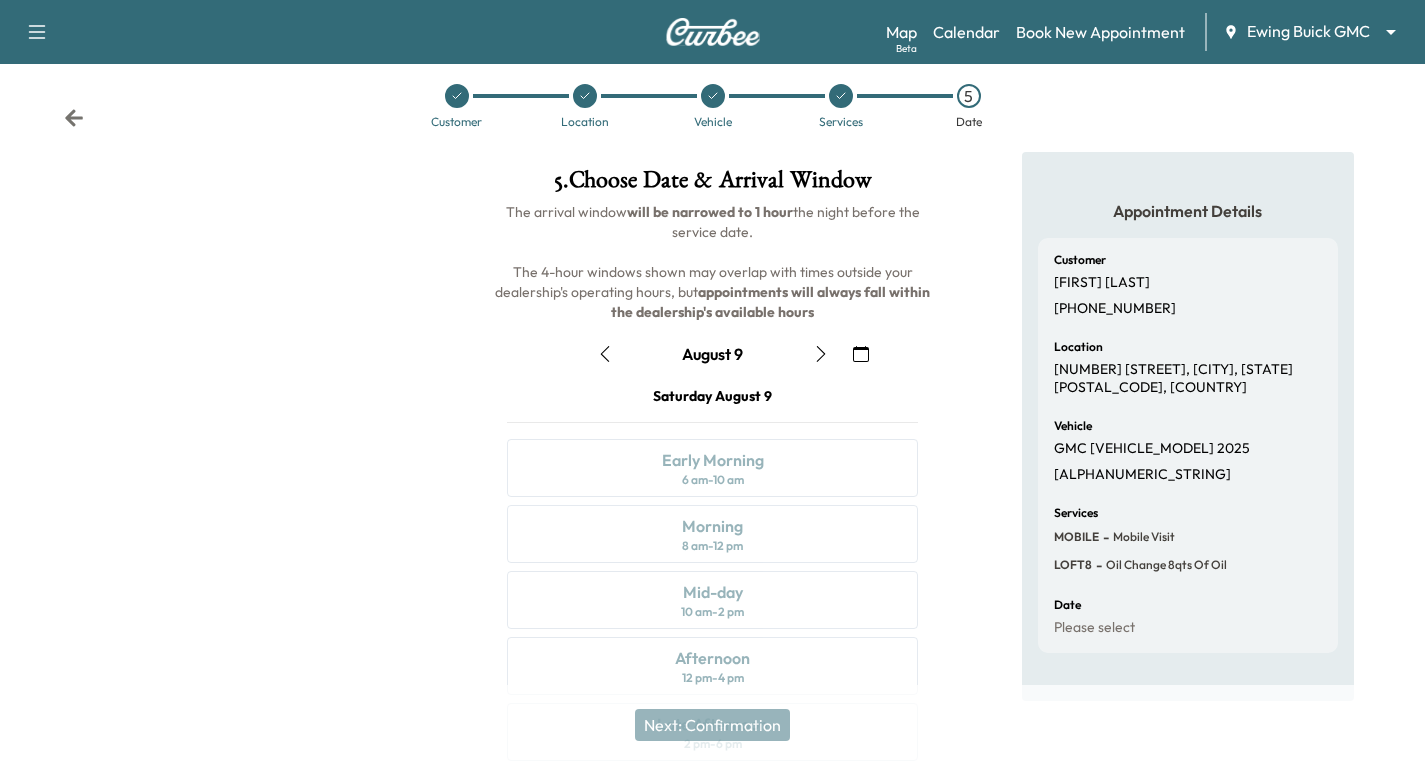 scroll, scrollTop: 236, scrollLeft: 0, axis: vertical 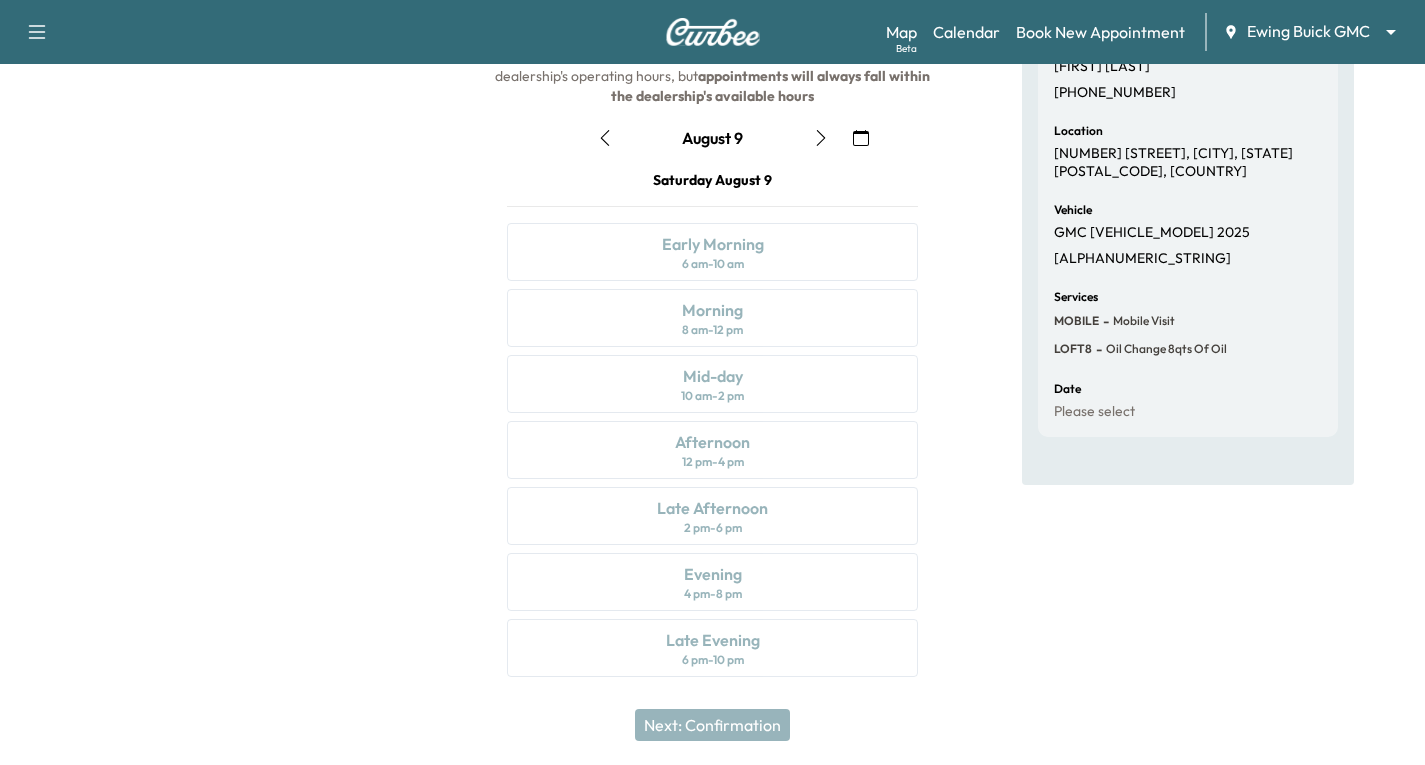 click 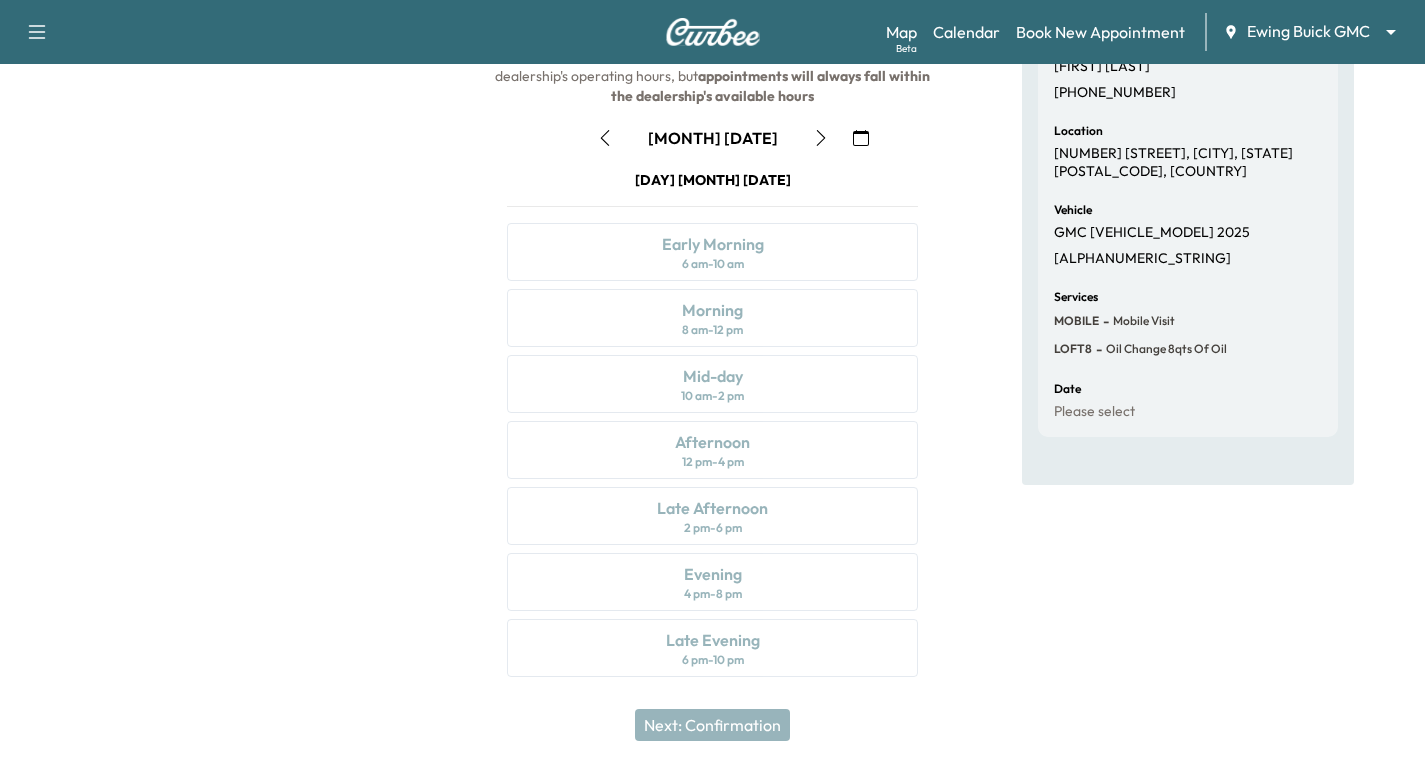 click 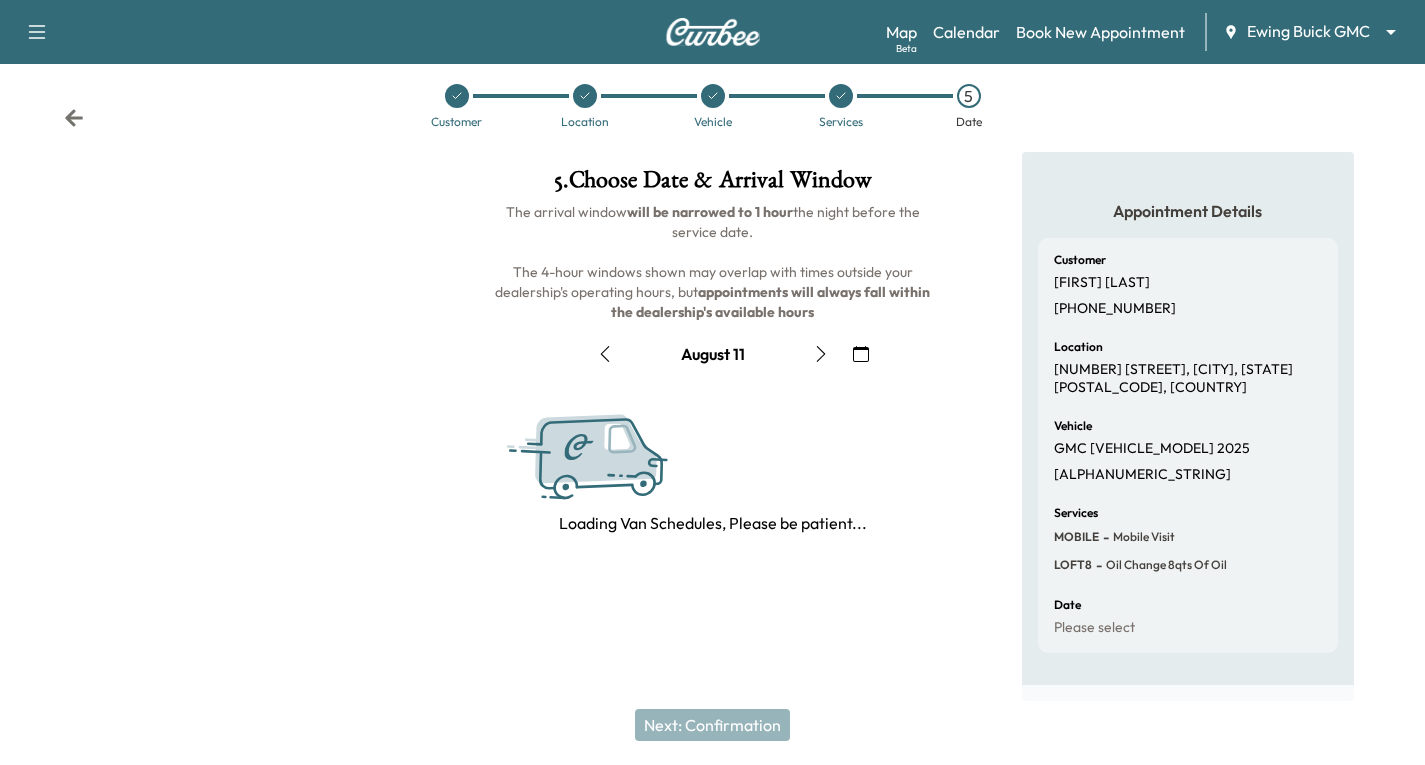 scroll, scrollTop: 236, scrollLeft: 0, axis: vertical 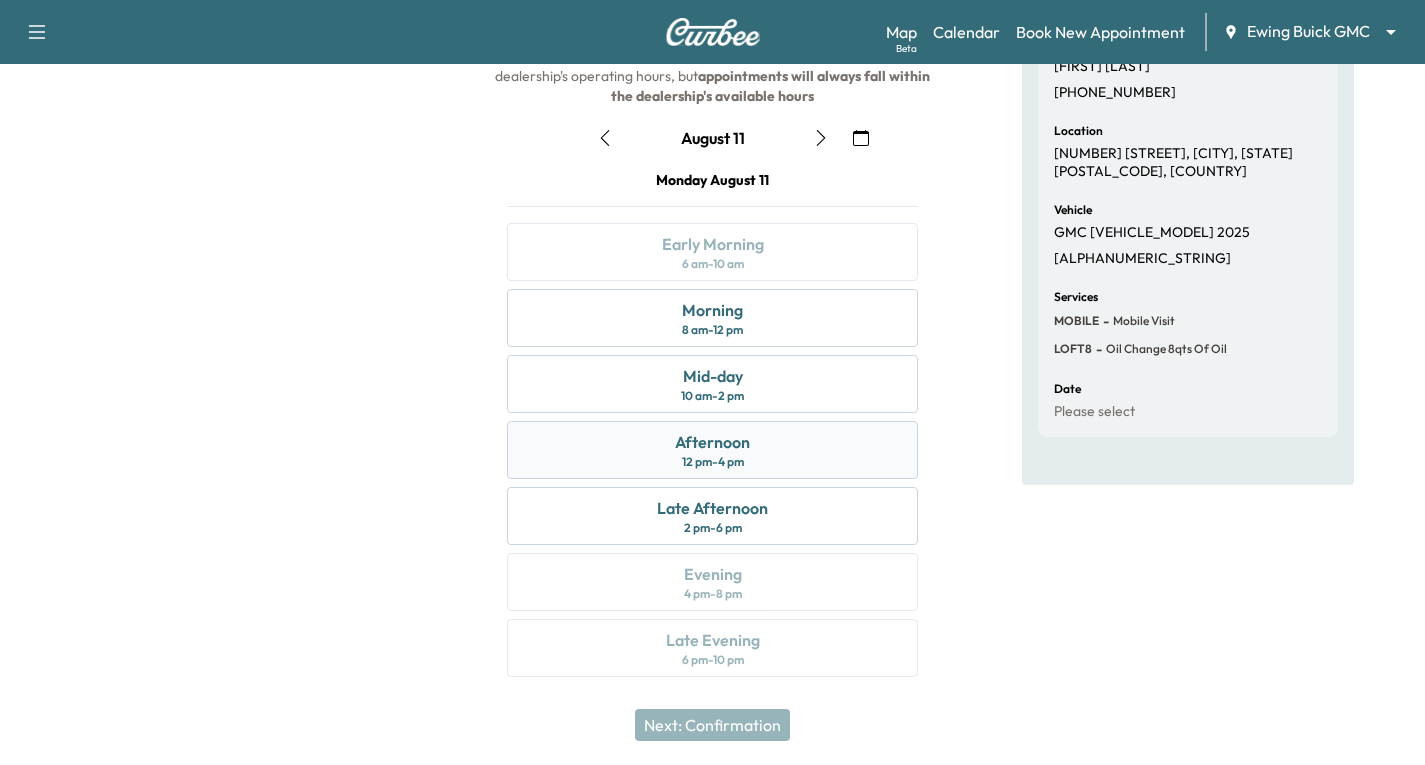 click on "Afternoon" at bounding box center [712, 442] 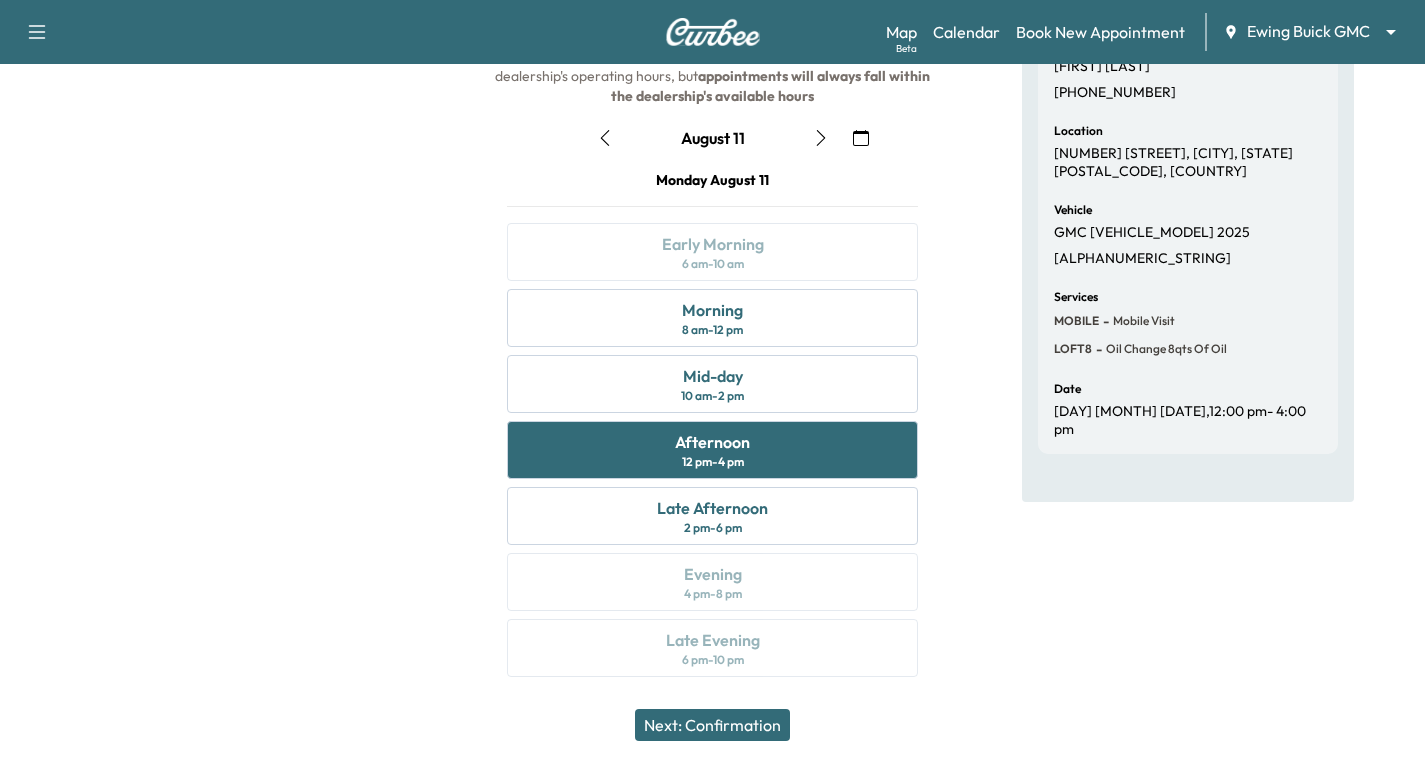 click on "Next: Confirmation" at bounding box center (712, 725) 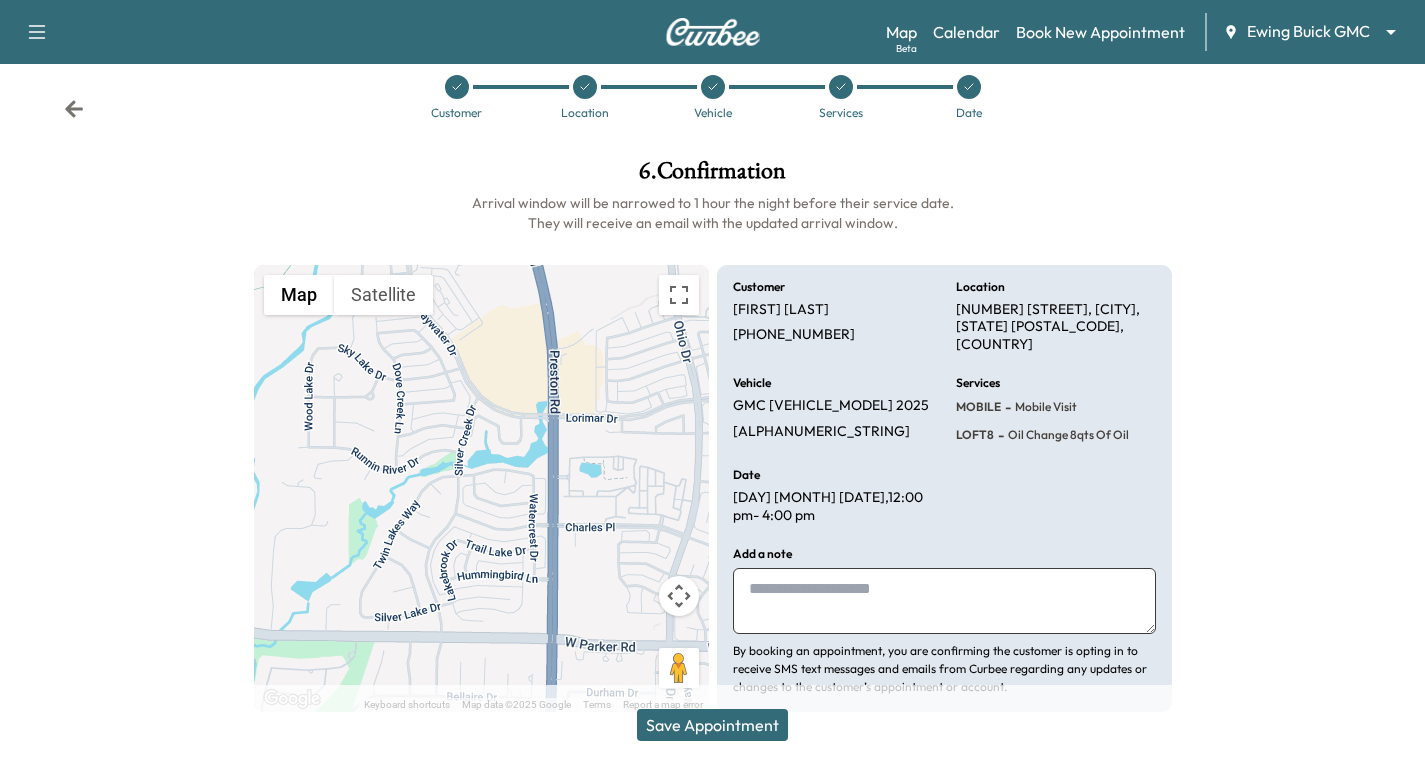 click 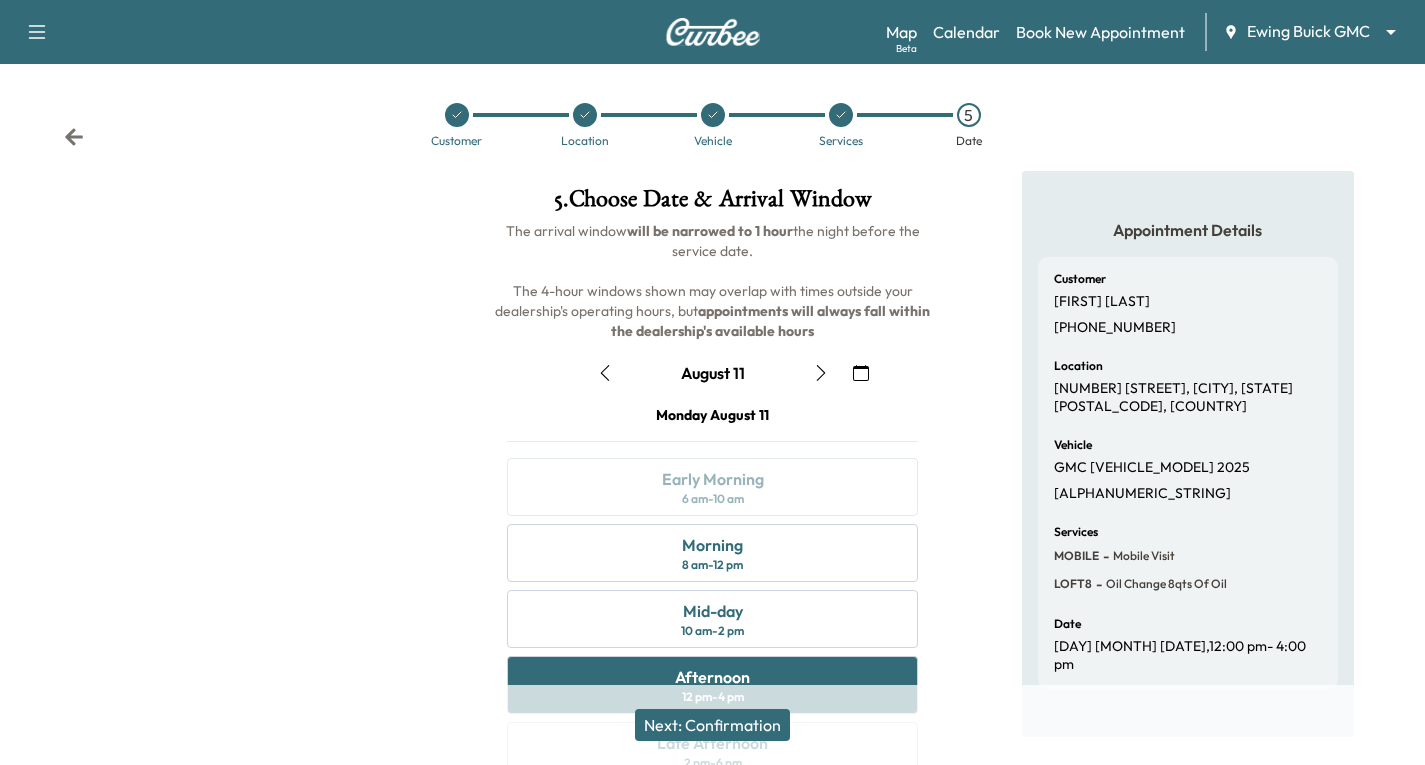 scroll, scrollTop: 0, scrollLeft: 0, axis: both 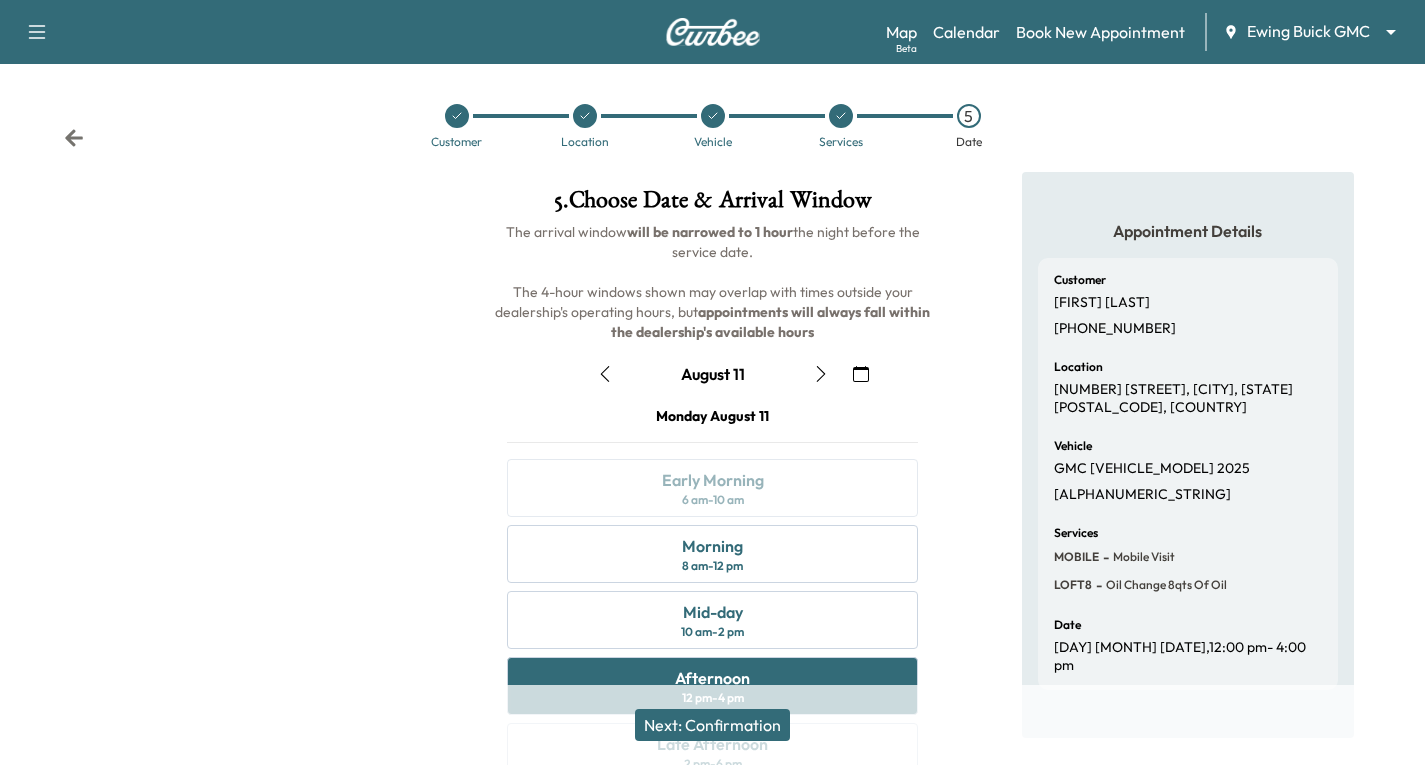 click 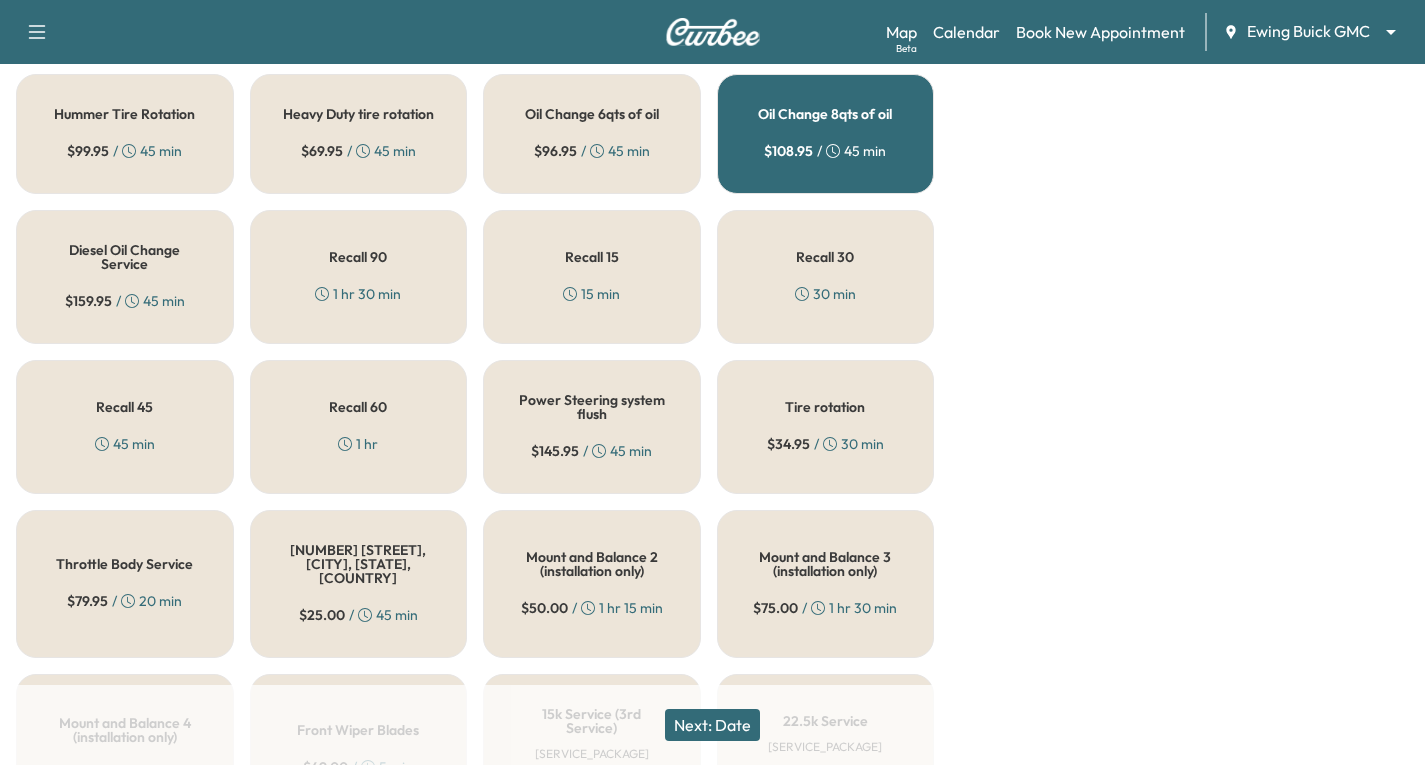 scroll, scrollTop: 800, scrollLeft: 0, axis: vertical 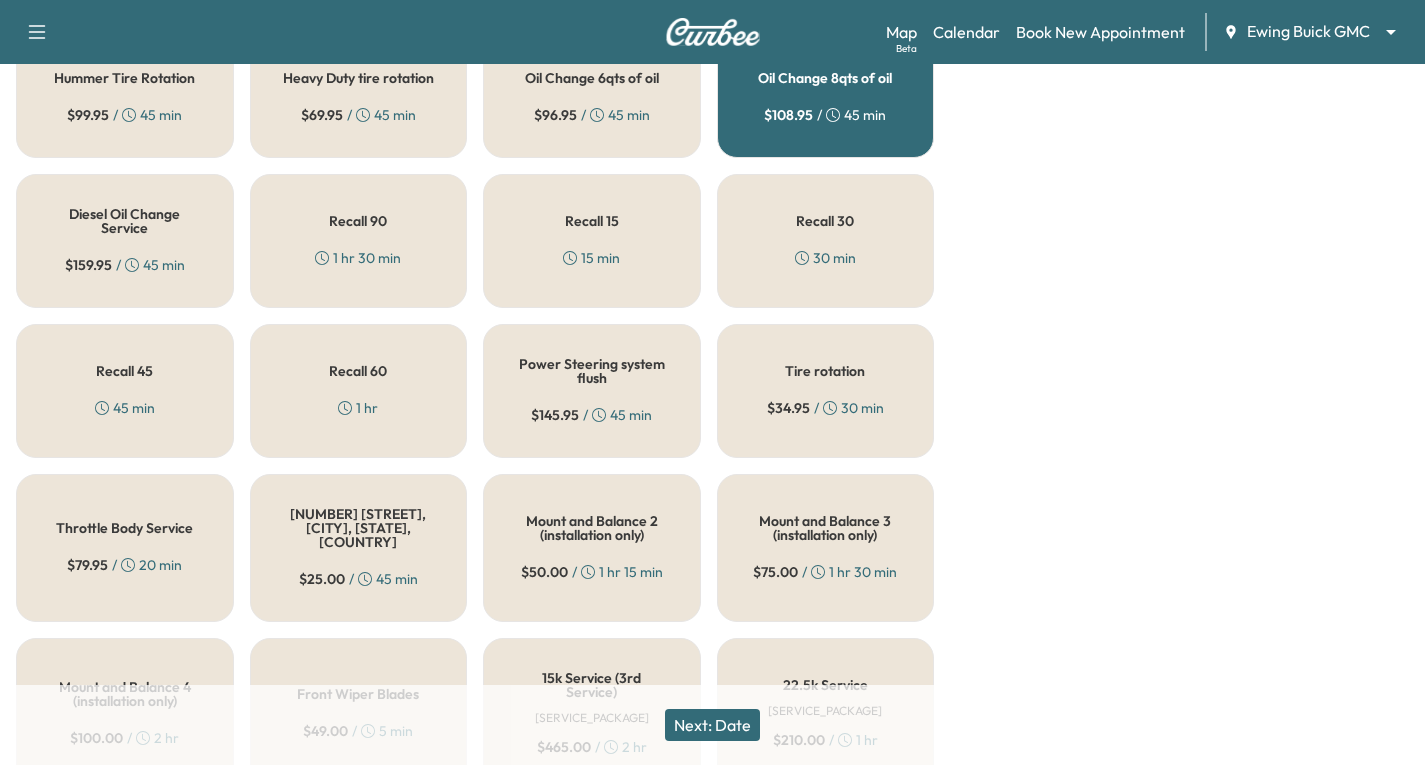 click on "$ 34.95" at bounding box center [788, 408] 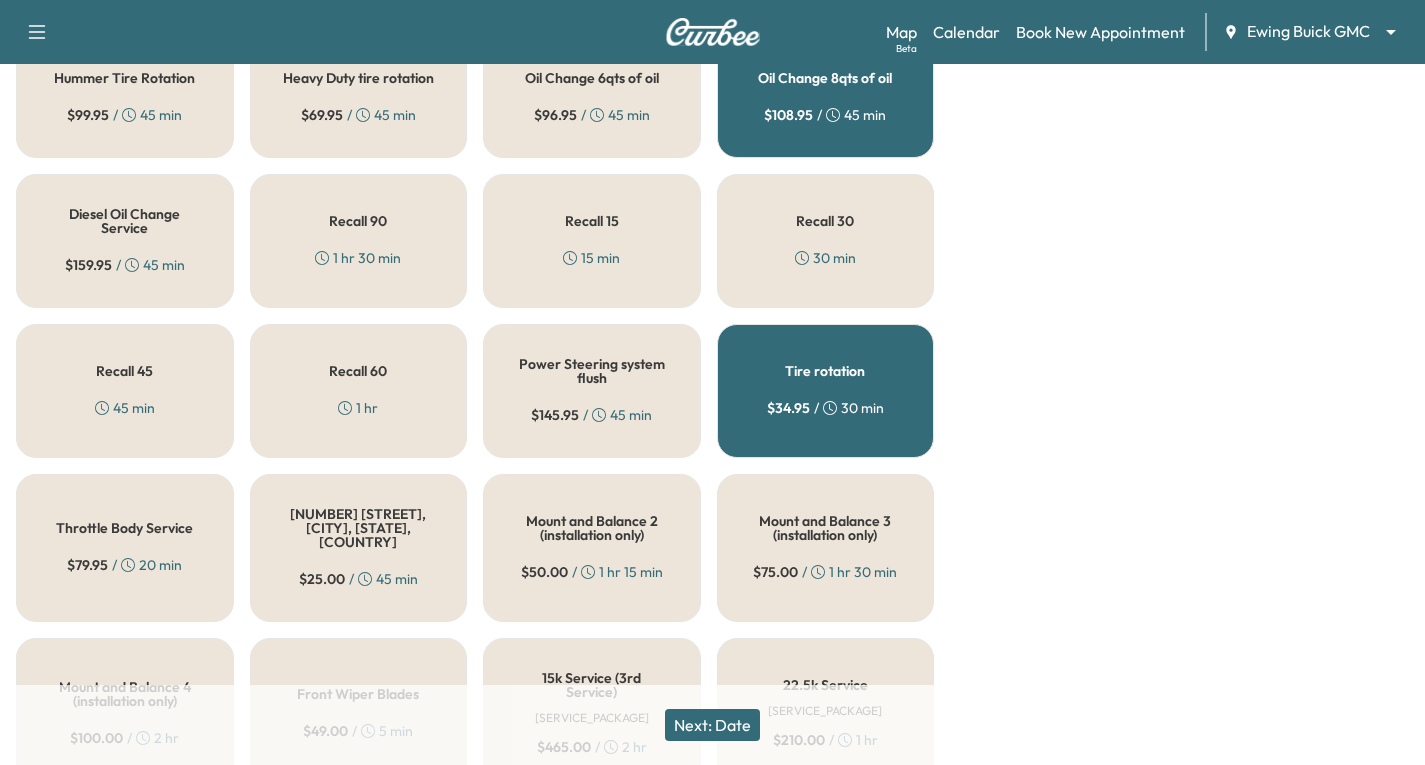 click on "Next: Date" at bounding box center (712, 725) 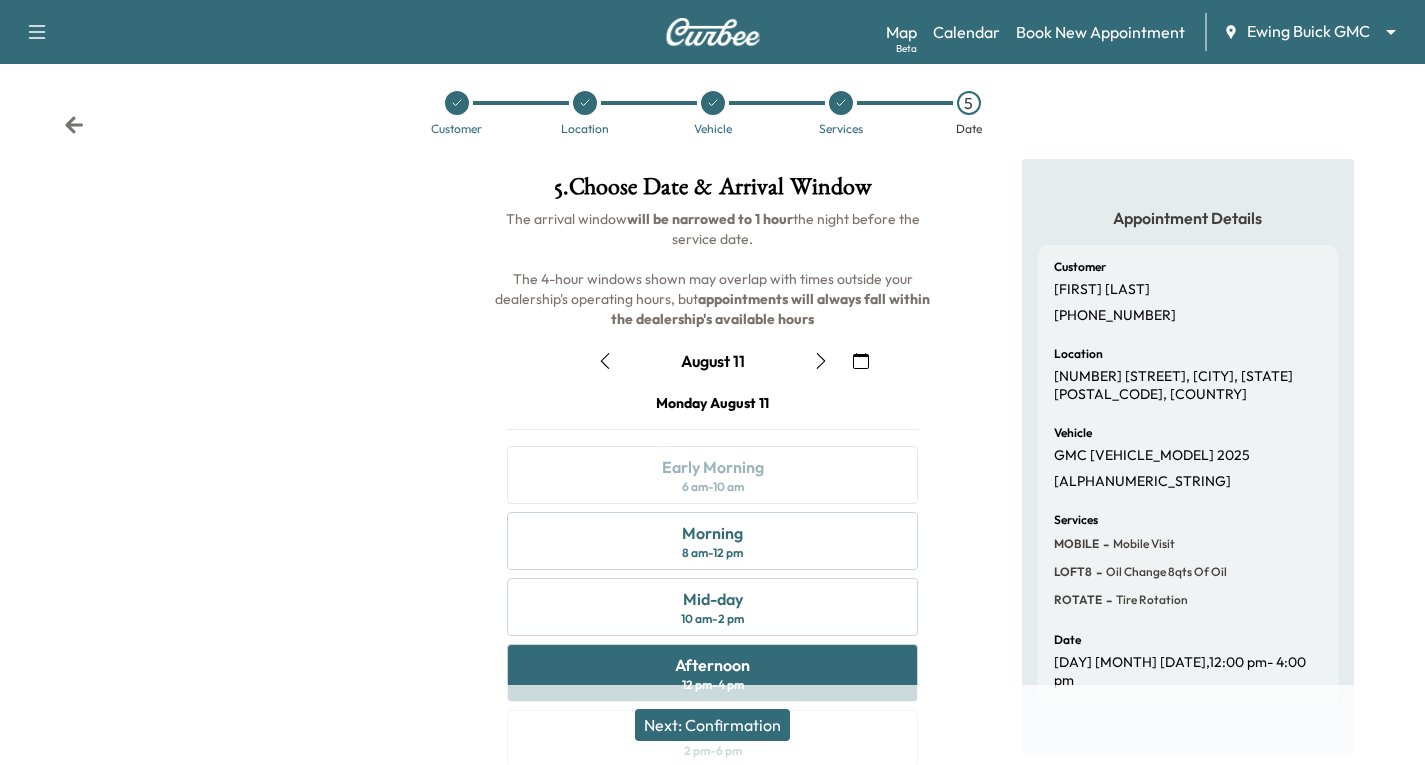 scroll, scrollTop: 0, scrollLeft: 0, axis: both 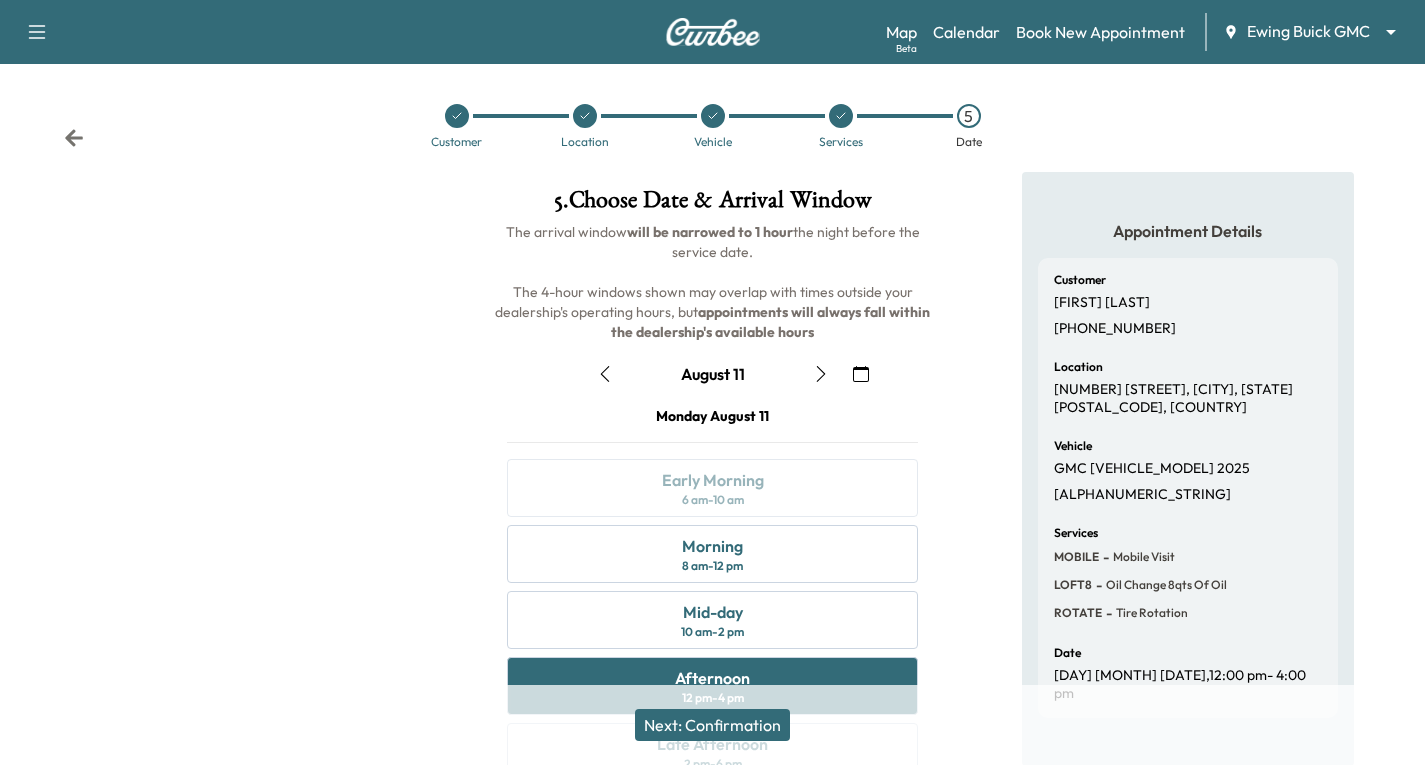click 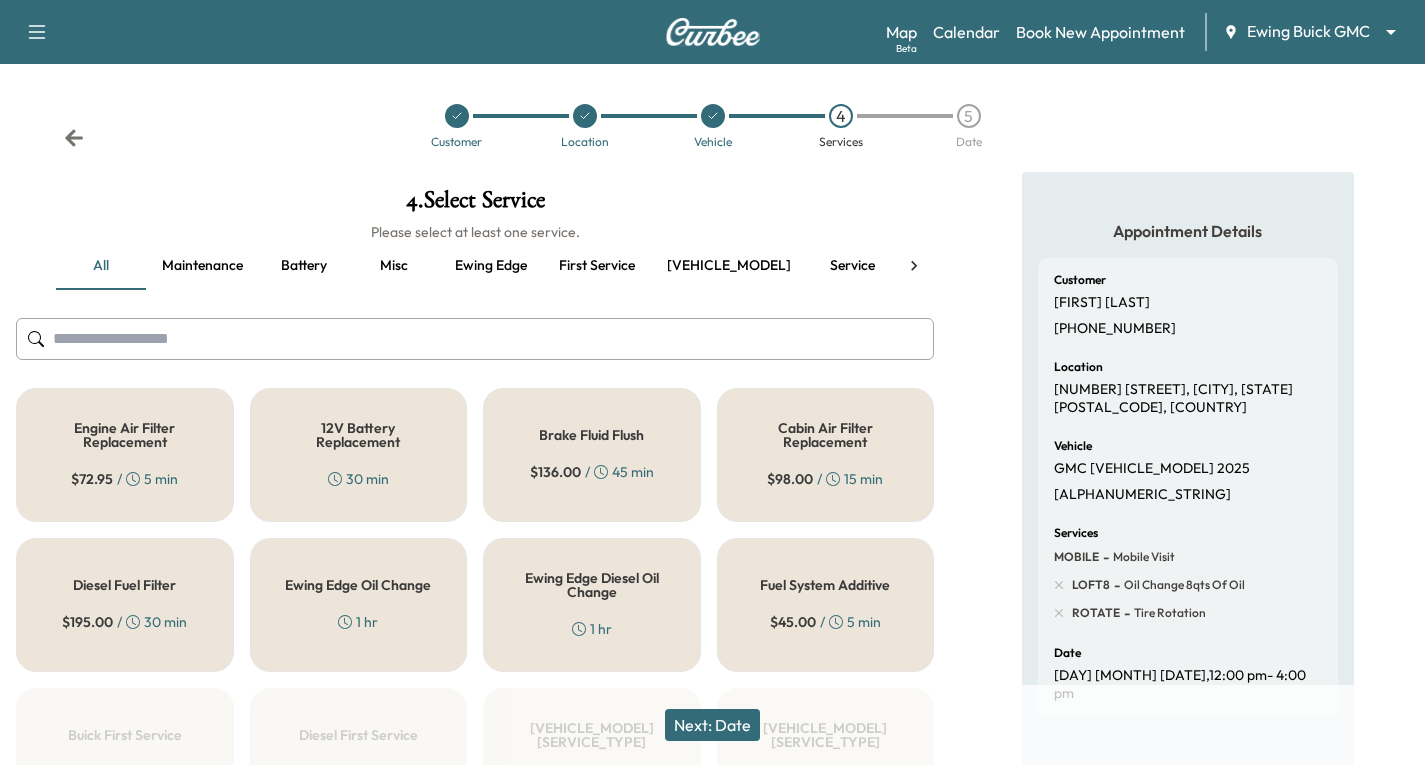 click 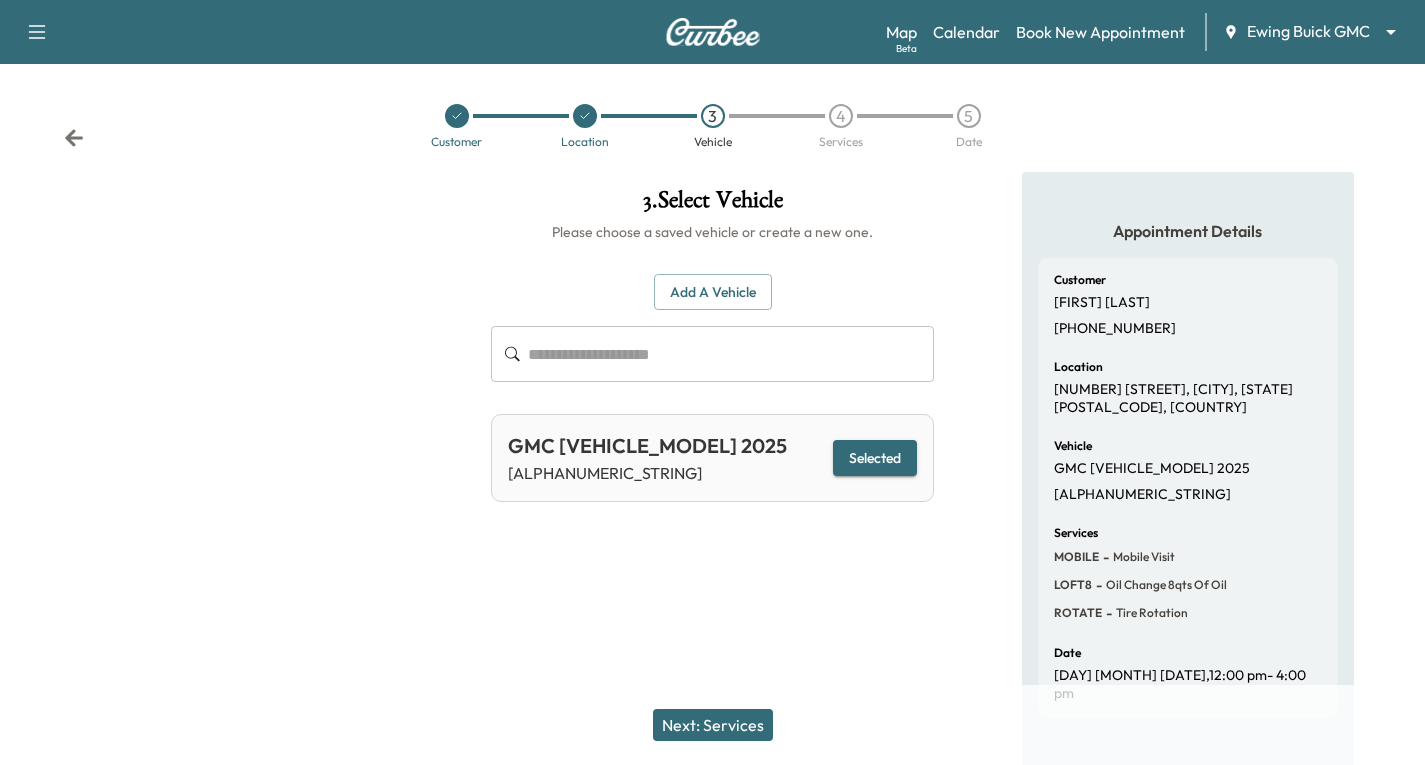 click 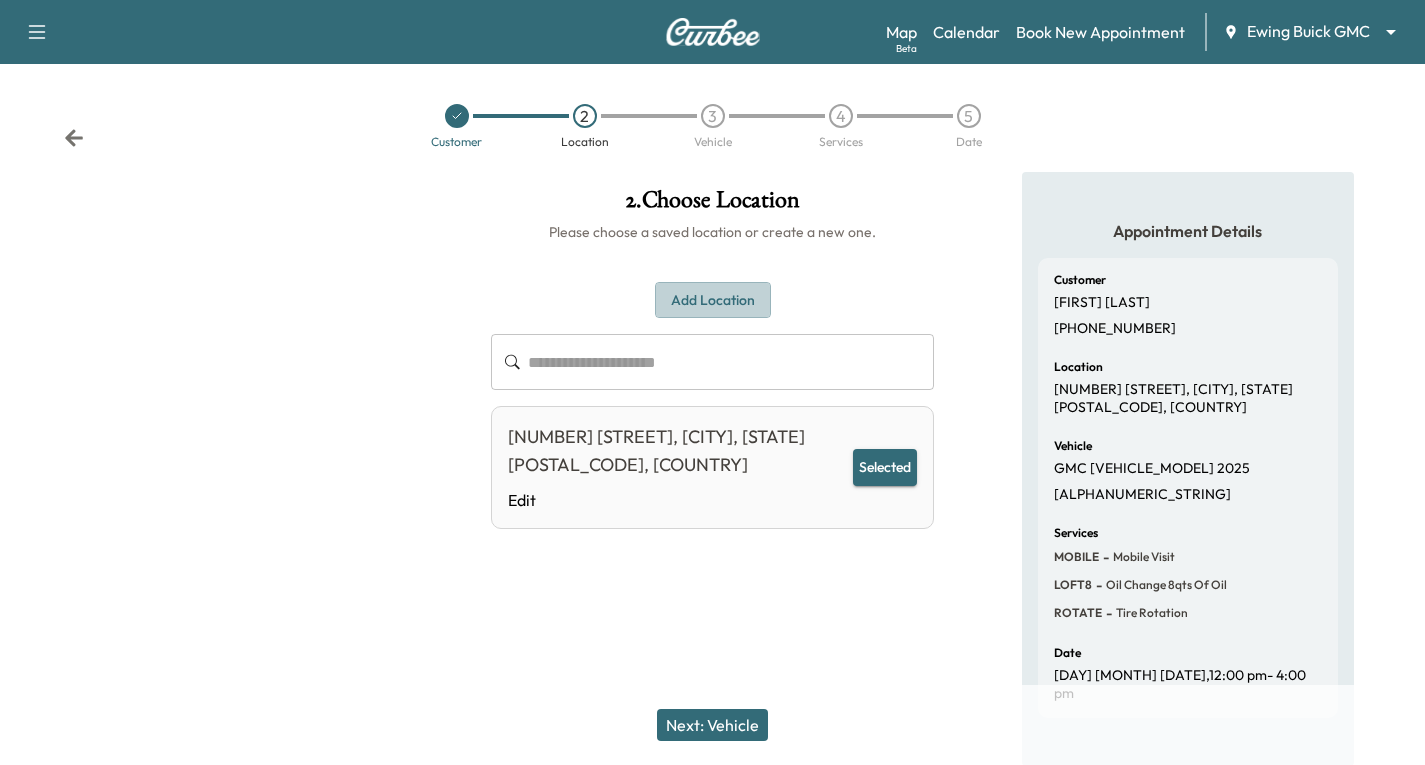 click on "Add Location" at bounding box center [713, 300] 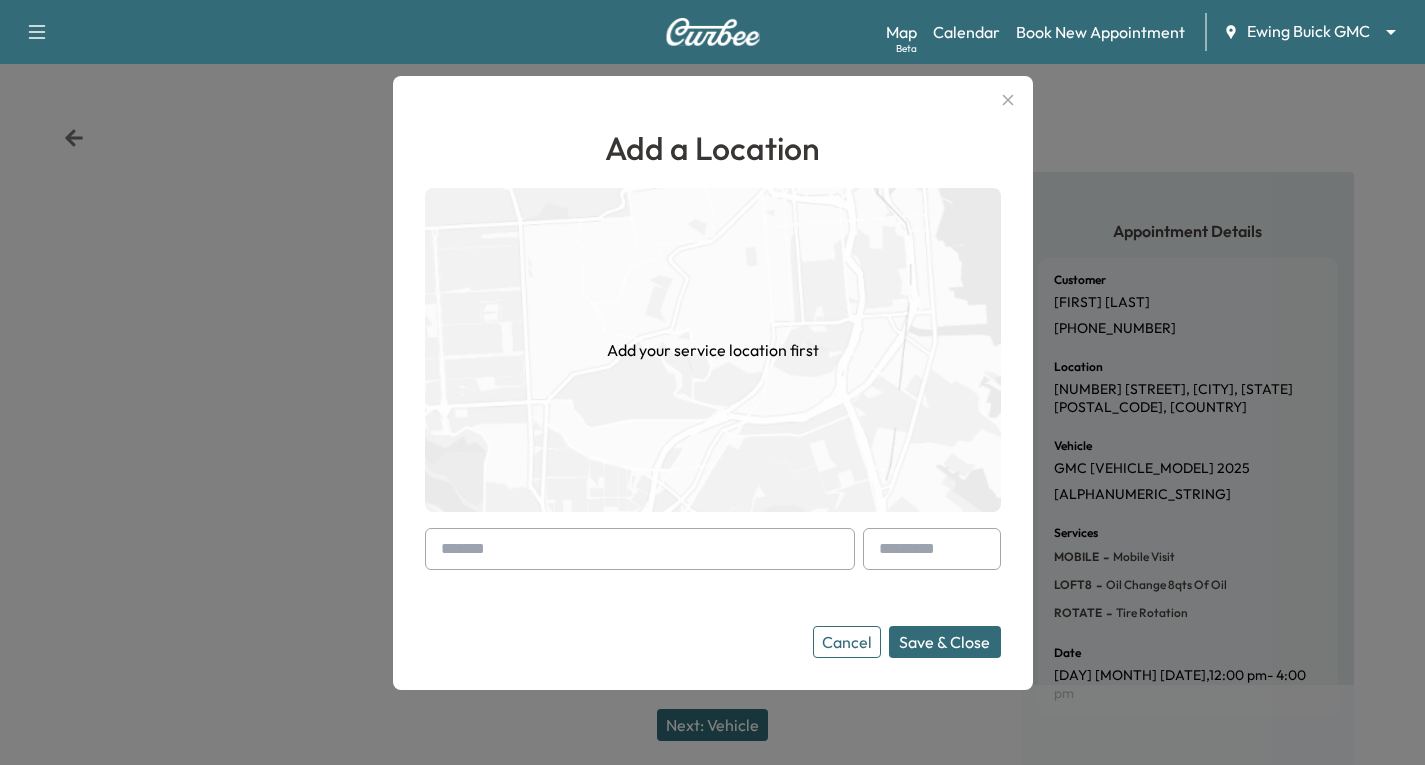 click at bounding box center [445, 549] 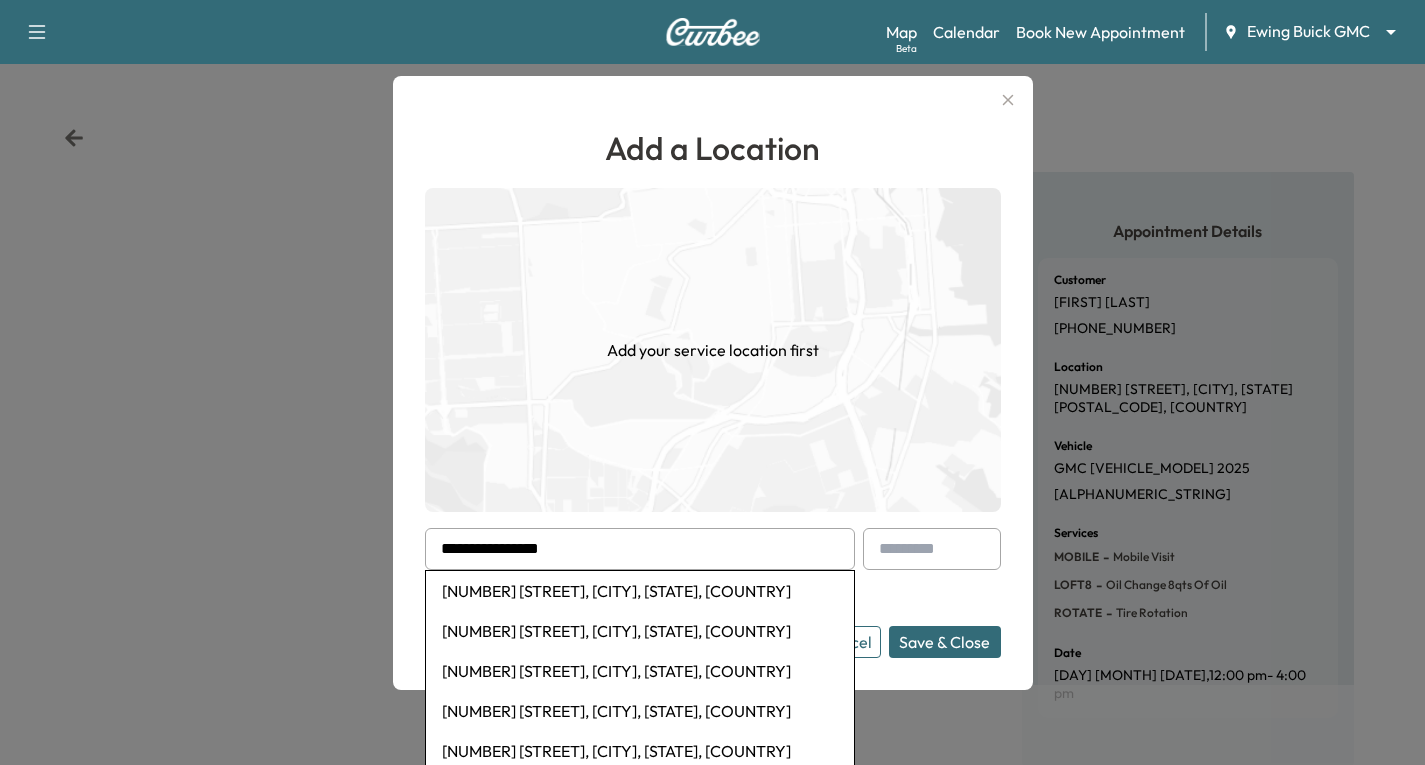 click on "[NUMBER] [STREET], [CITY], [STATE], [COUNTRY]" at bounding box center [640, 591] 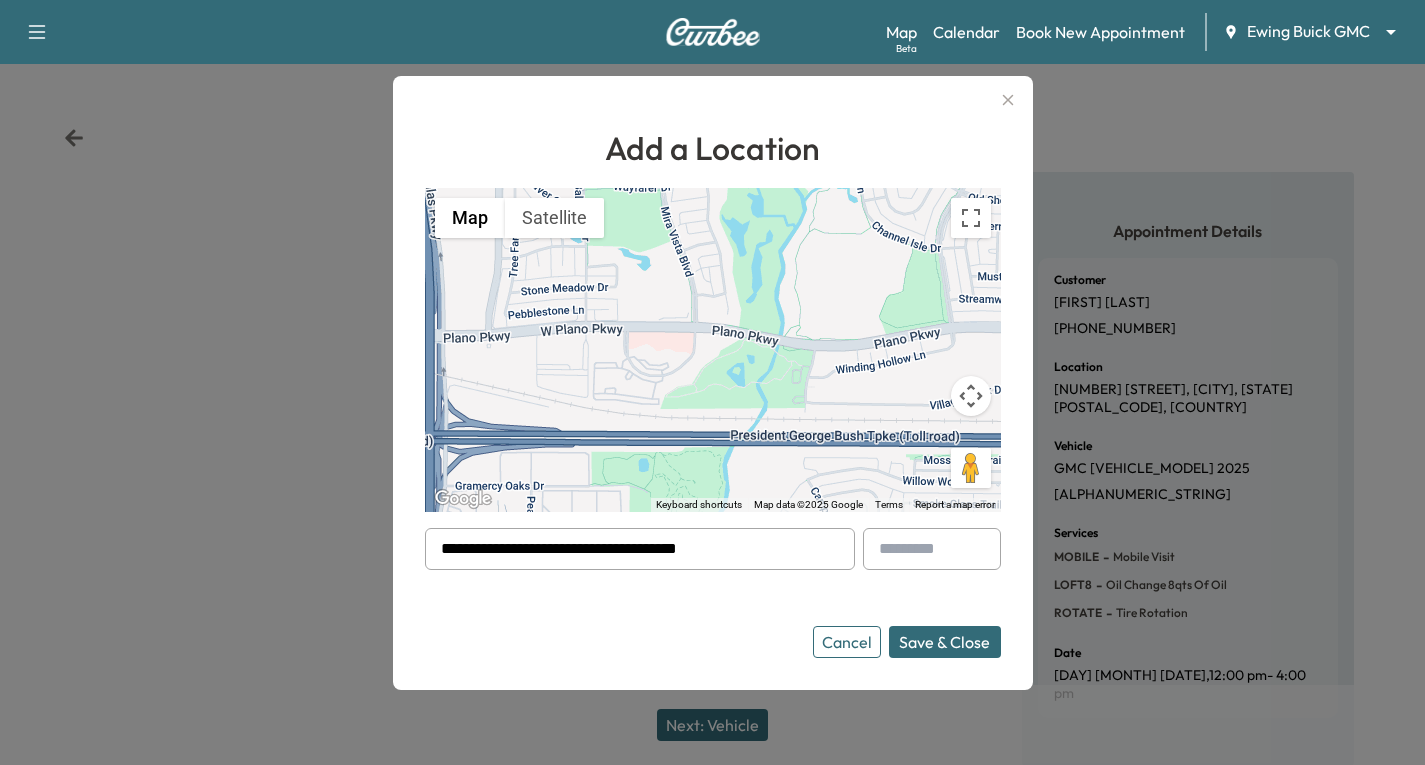 click on "Save & Close" at bounding box center (945, 642) 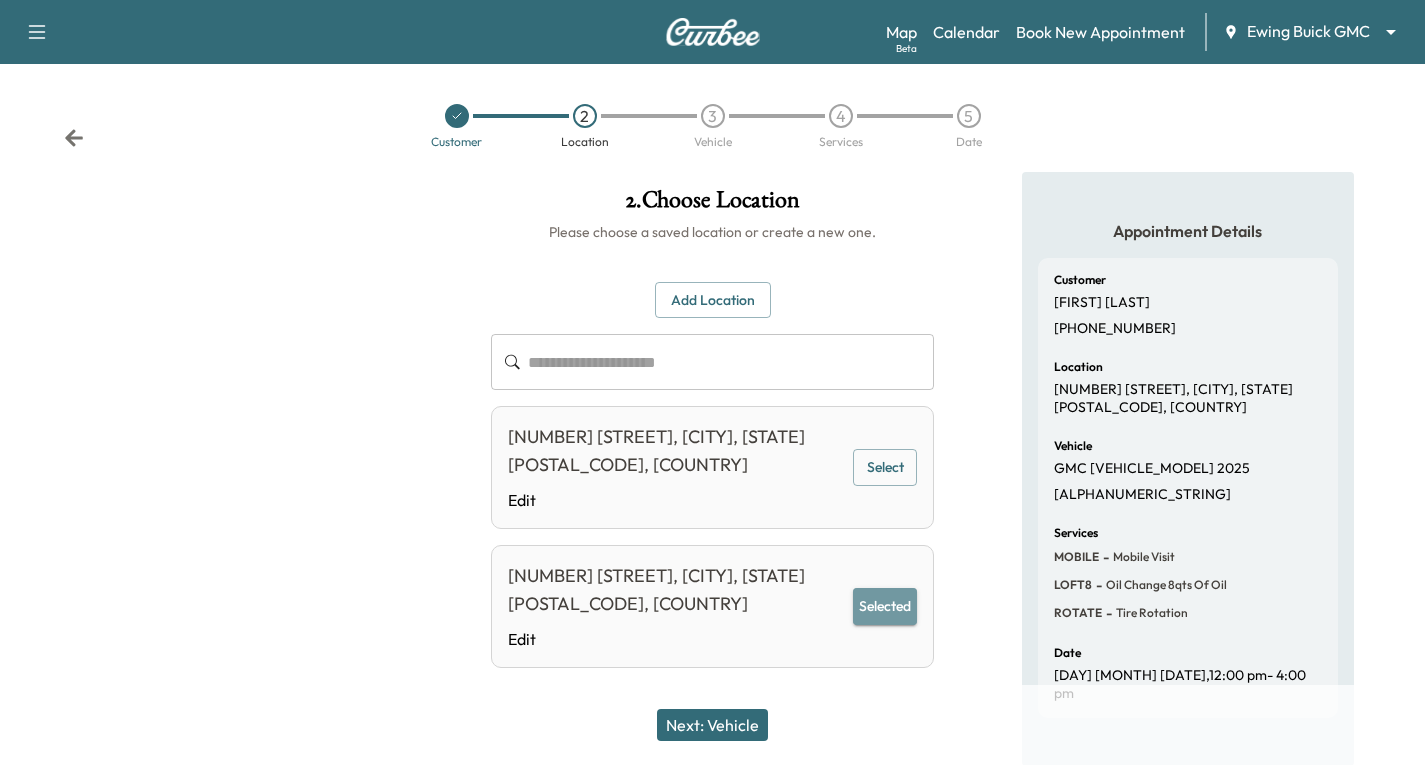 click on "Selected" at bounding box center (885, 606) 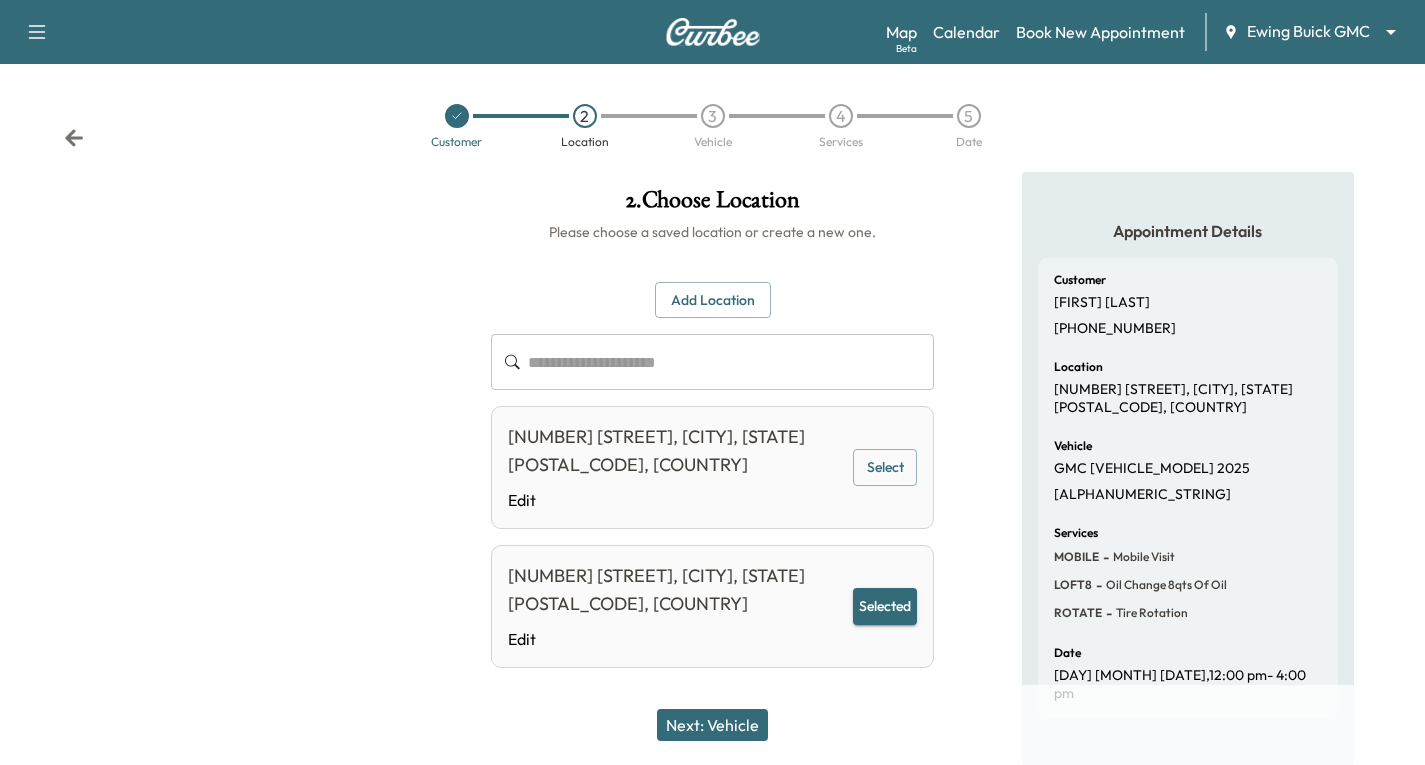 click on "Next: Vehicle" at bounding box center [712, 725] 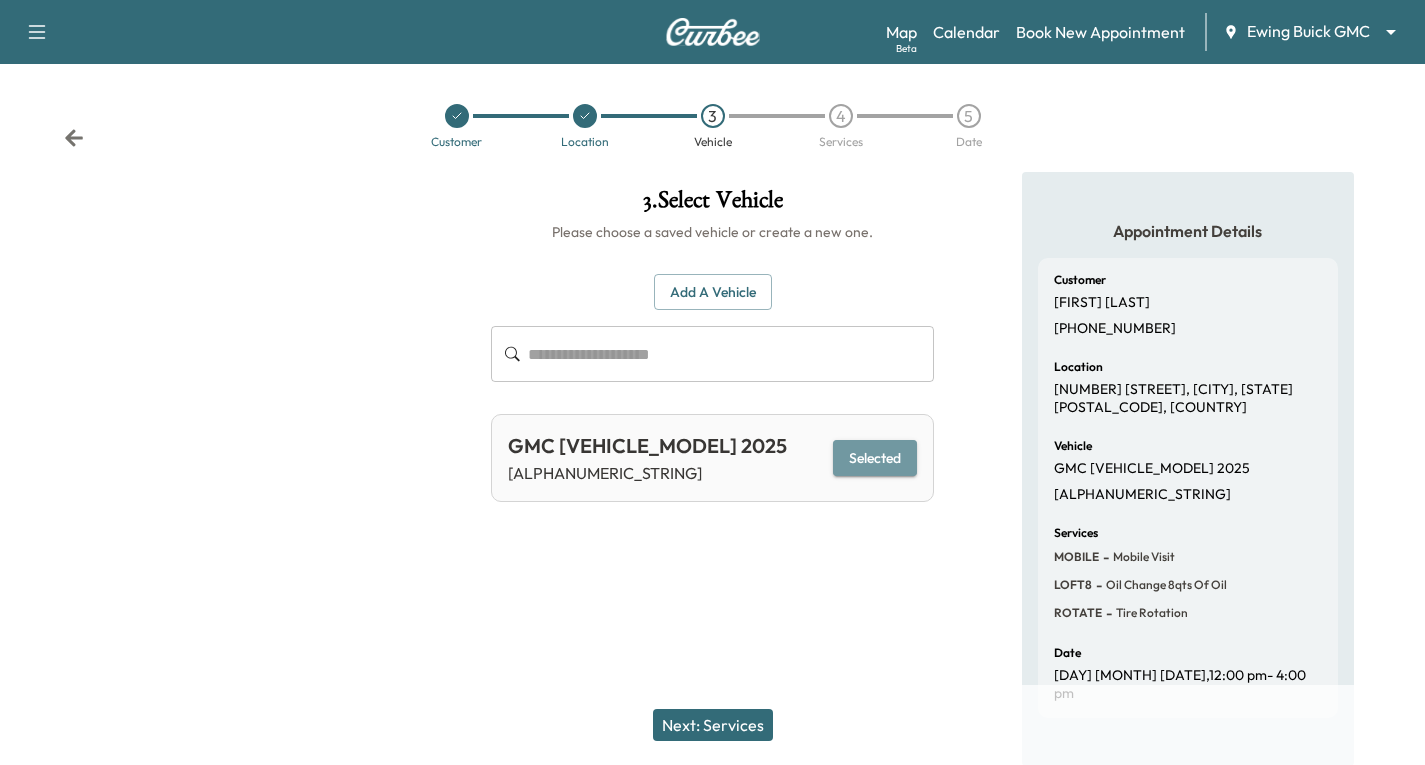 click on "Selected" at bounding box center (875, 458) 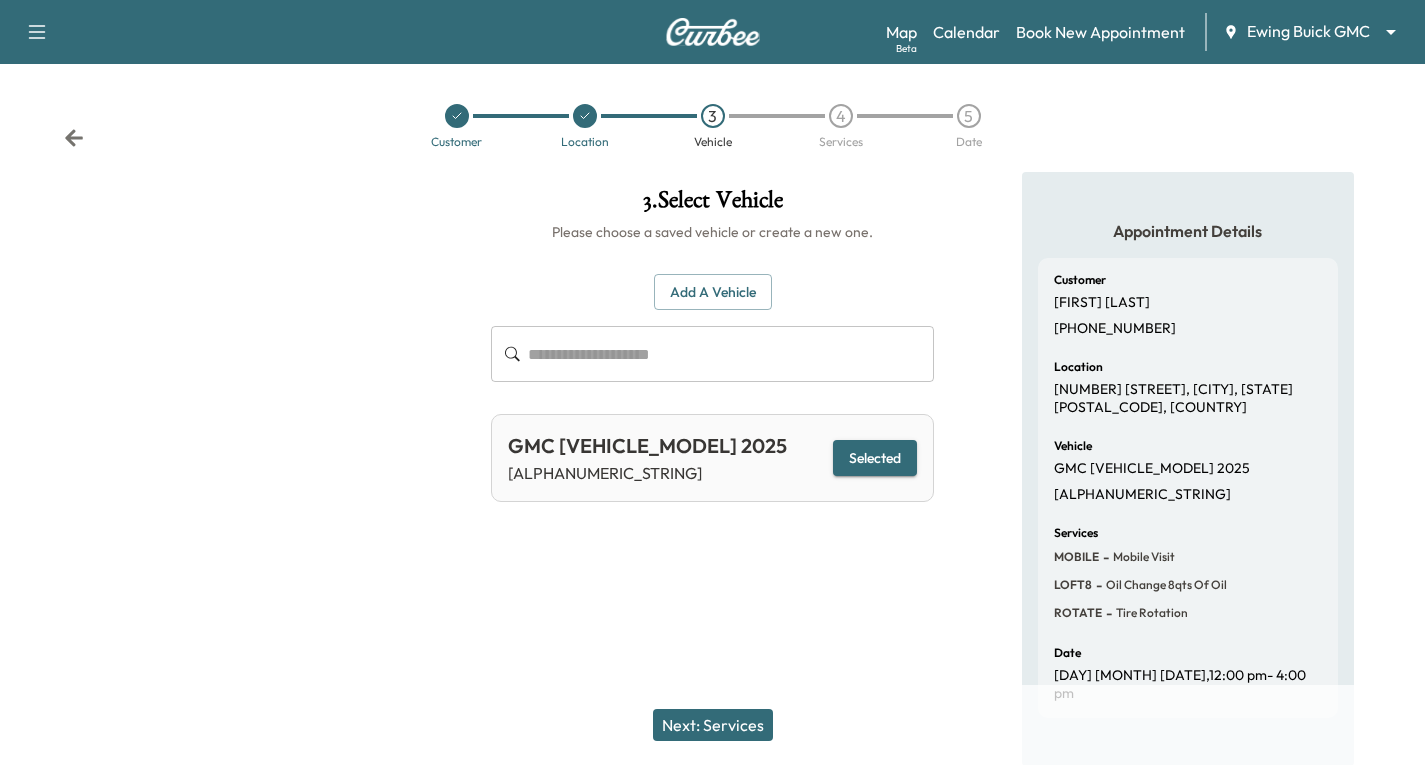 click on "Next: Services" at bounding box center (713, 725) 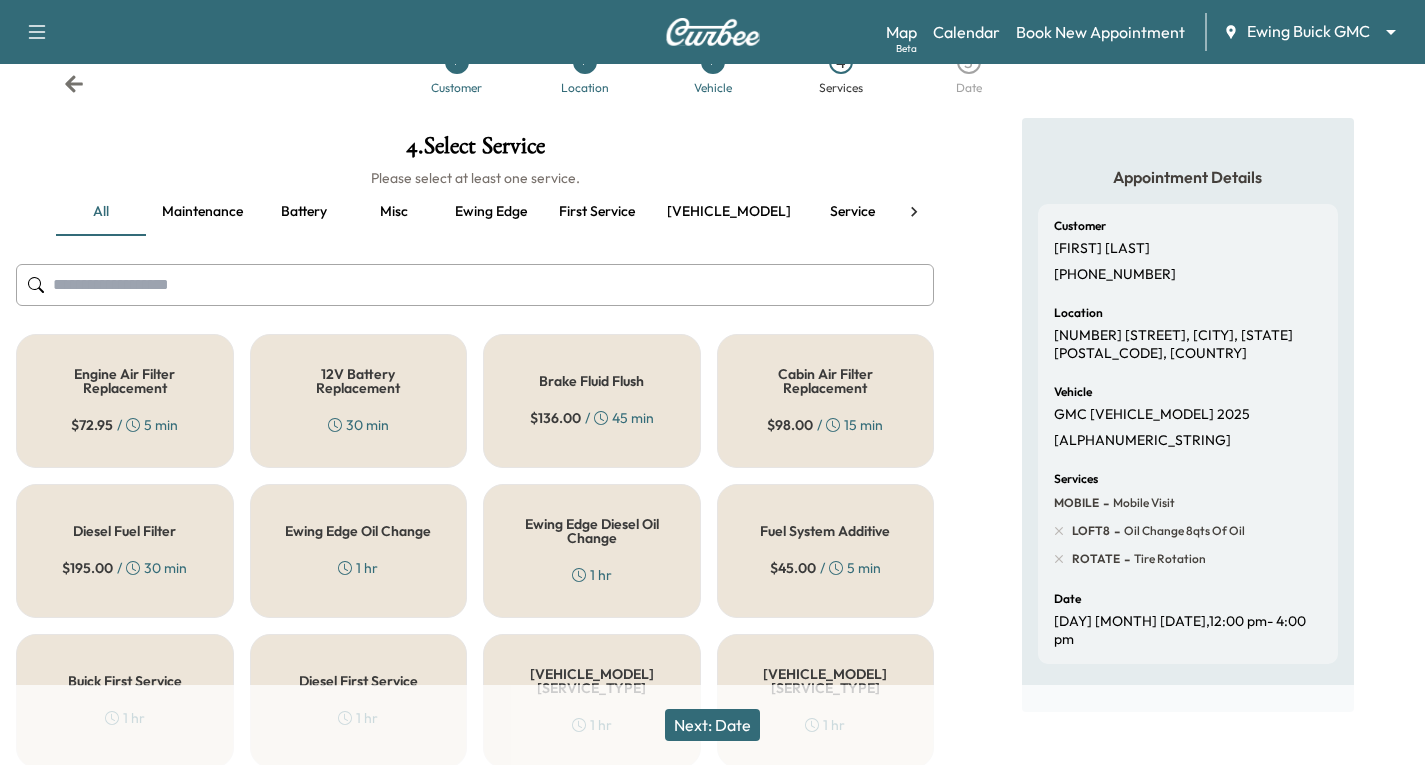 scroll, scrollTop: 100, scrollLeft: 0, axis: vertical 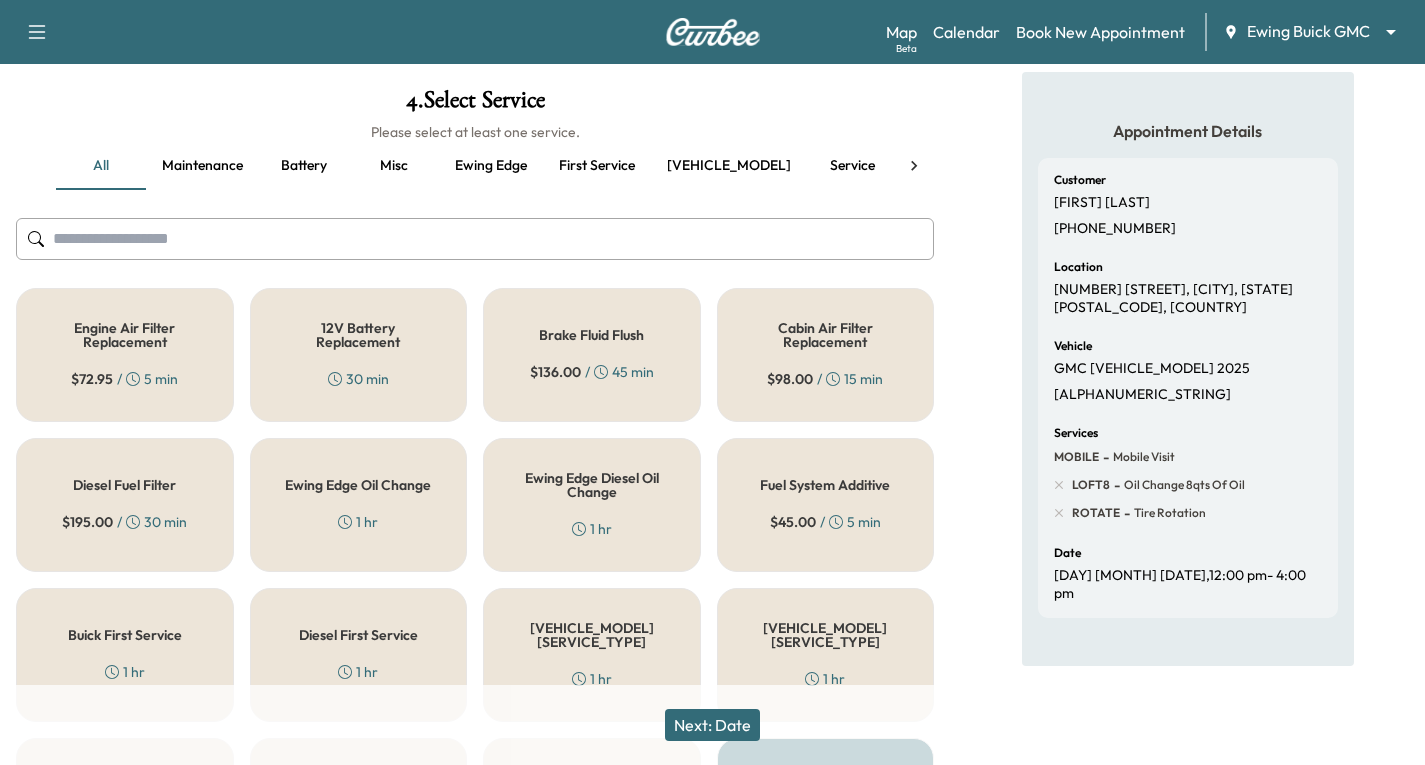 click on "Next: Date" at bounding box center [712, 725] 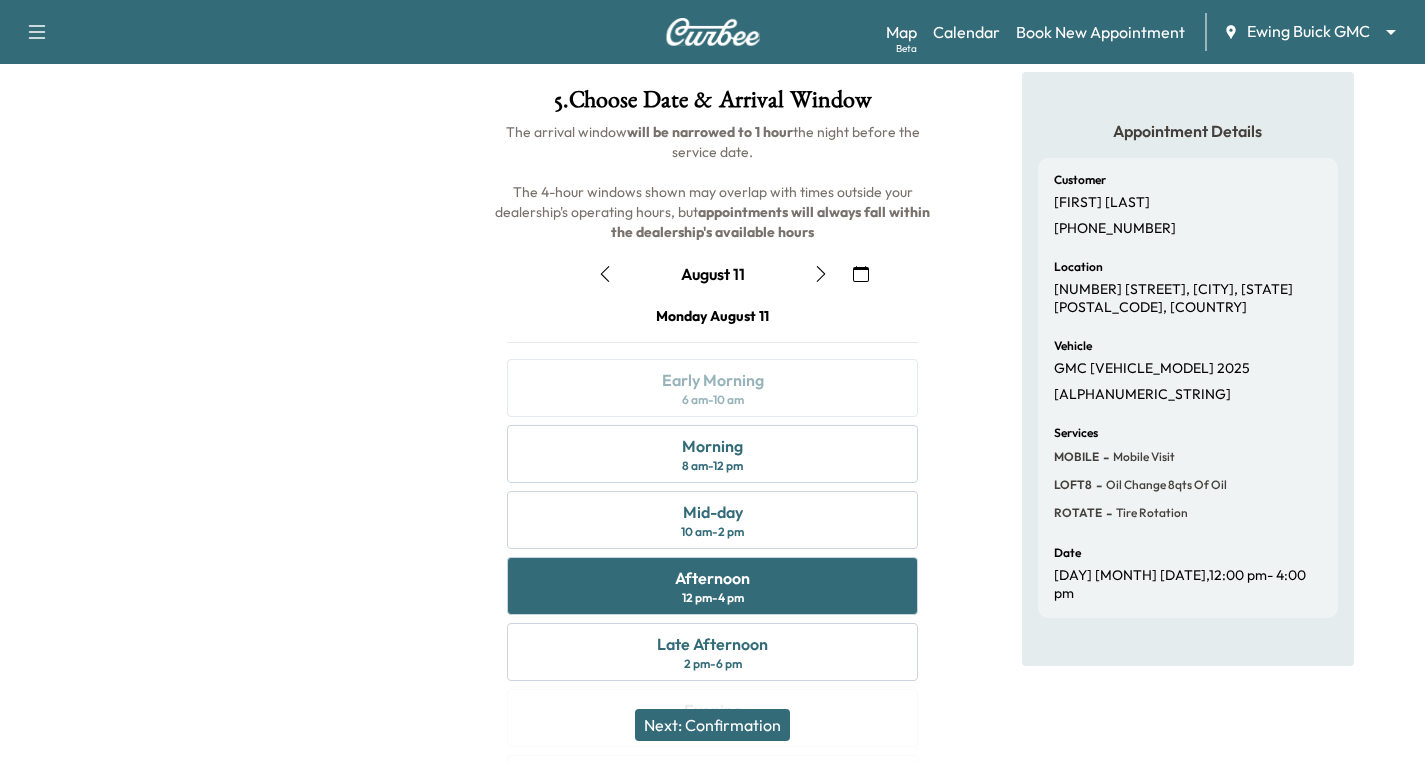 click on "Next: Confirmation" at bounding box center (712, 725) 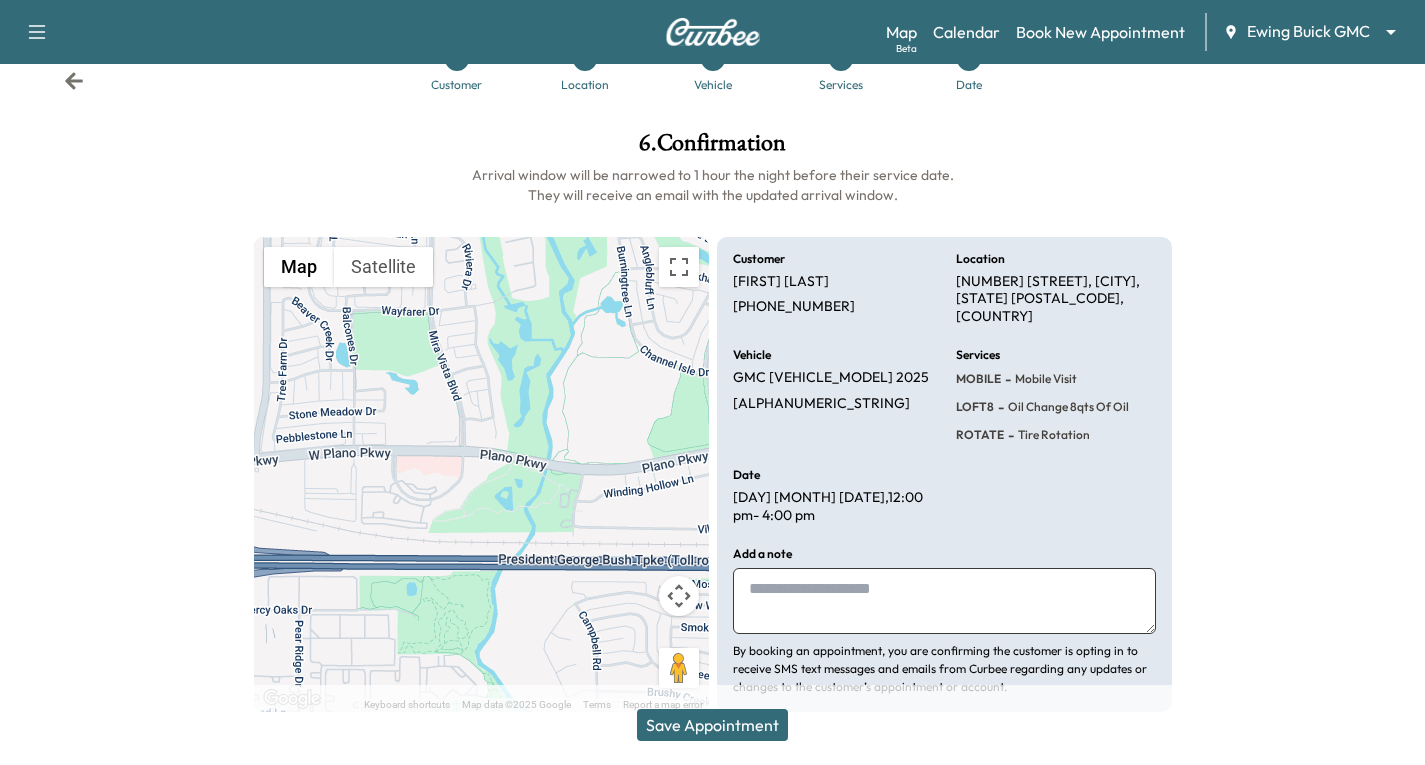 click on "Save Appointment" at bounding box center [712, 725] 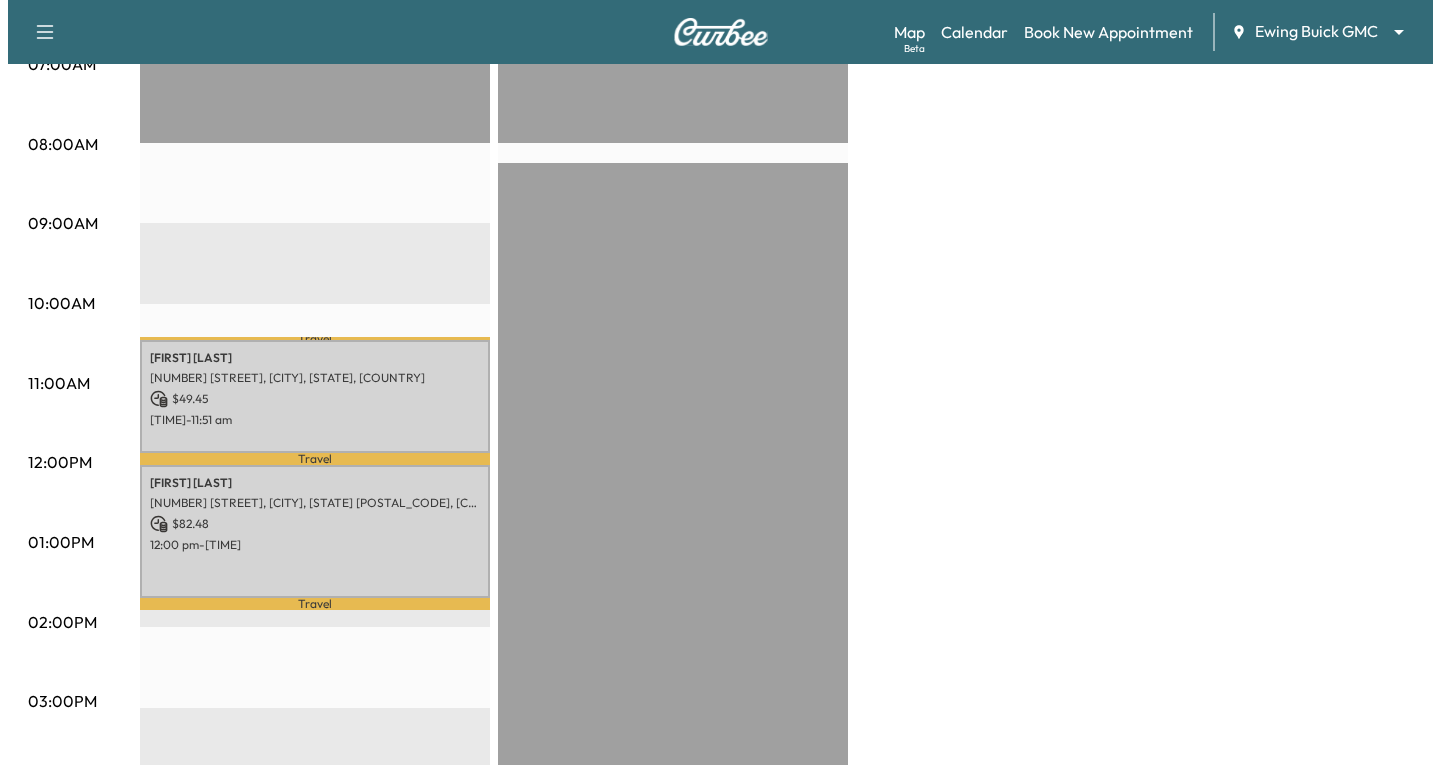 scroll, scrollTop: 500, scrollLeft: 0, axis: vertical 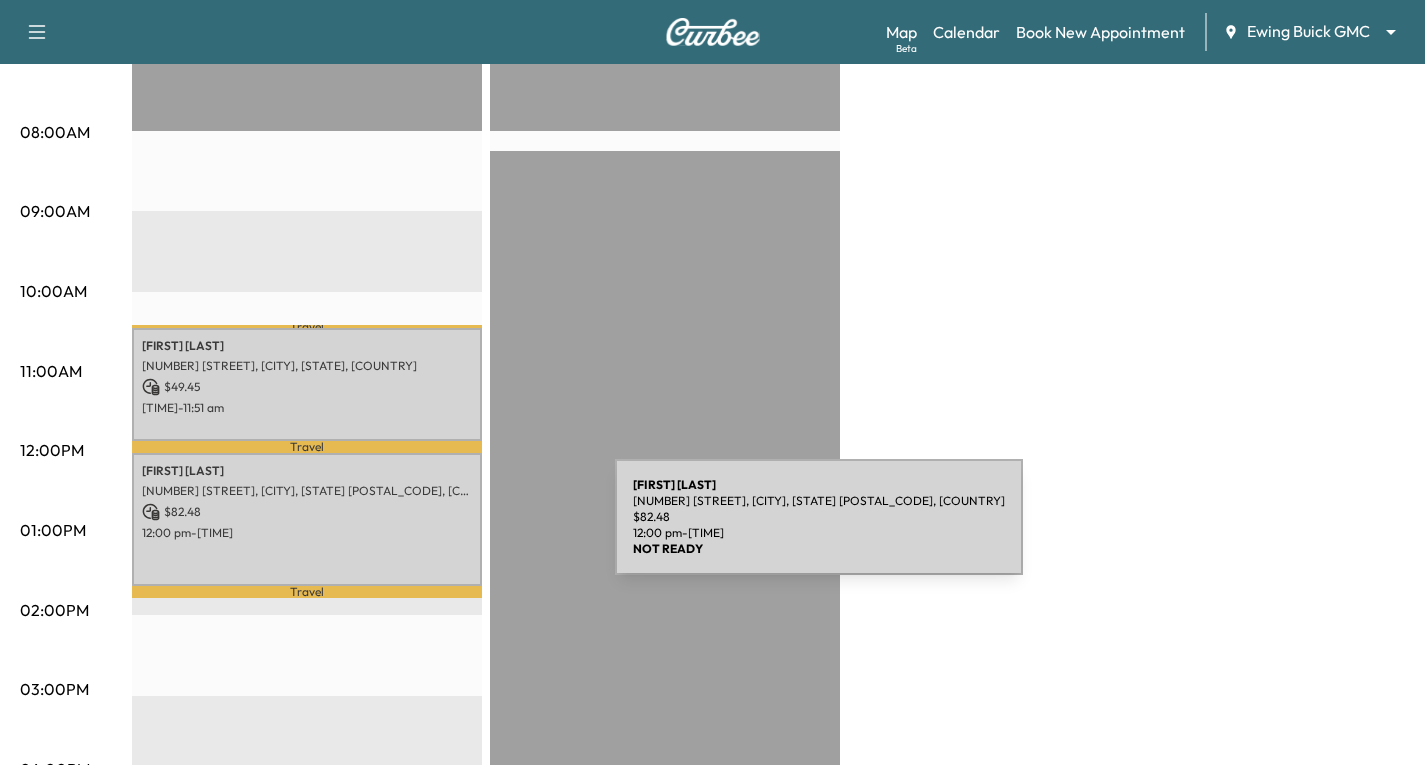 click on "[TIME]  -  [TIME]" at bounding box center [307, 533] 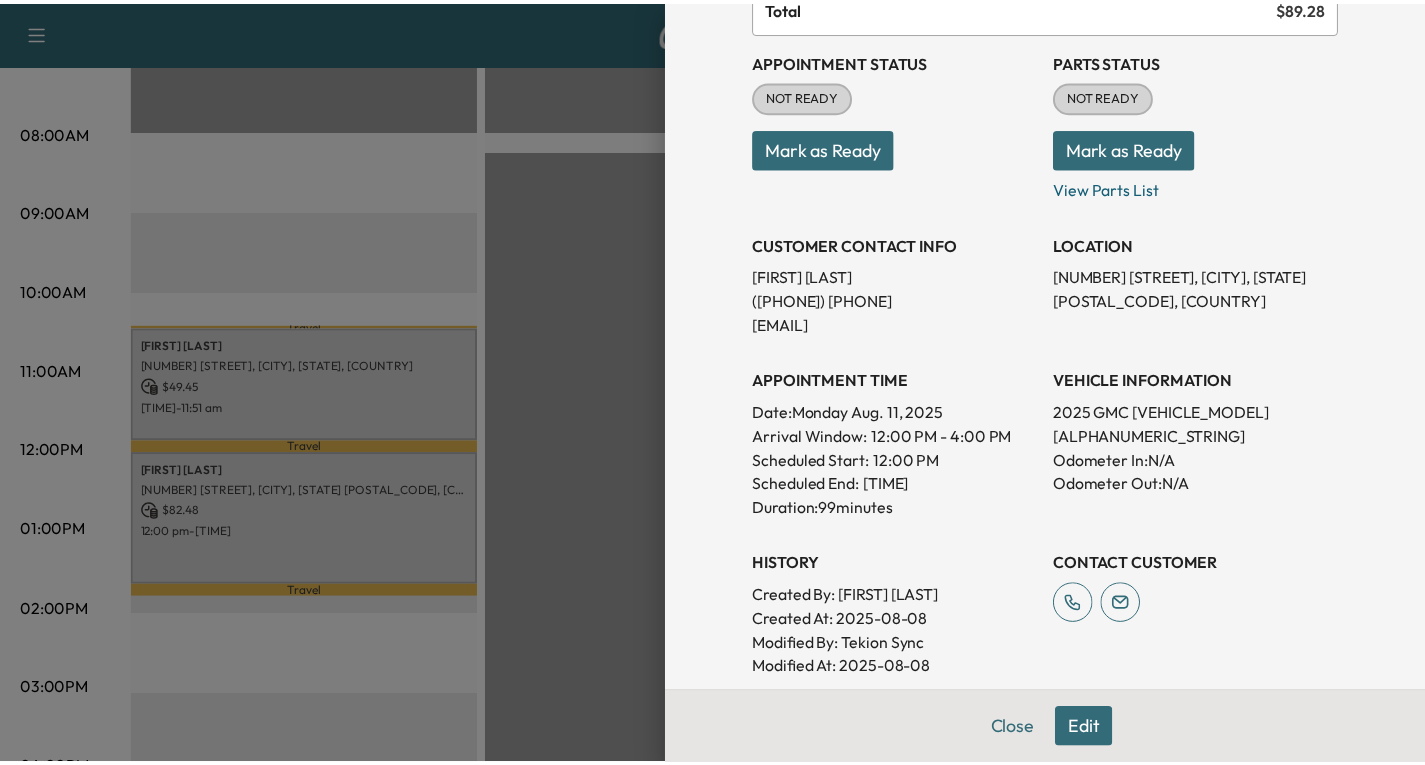 scroll, scrollTop: 400, scrollLeft: 0, axis: vertical 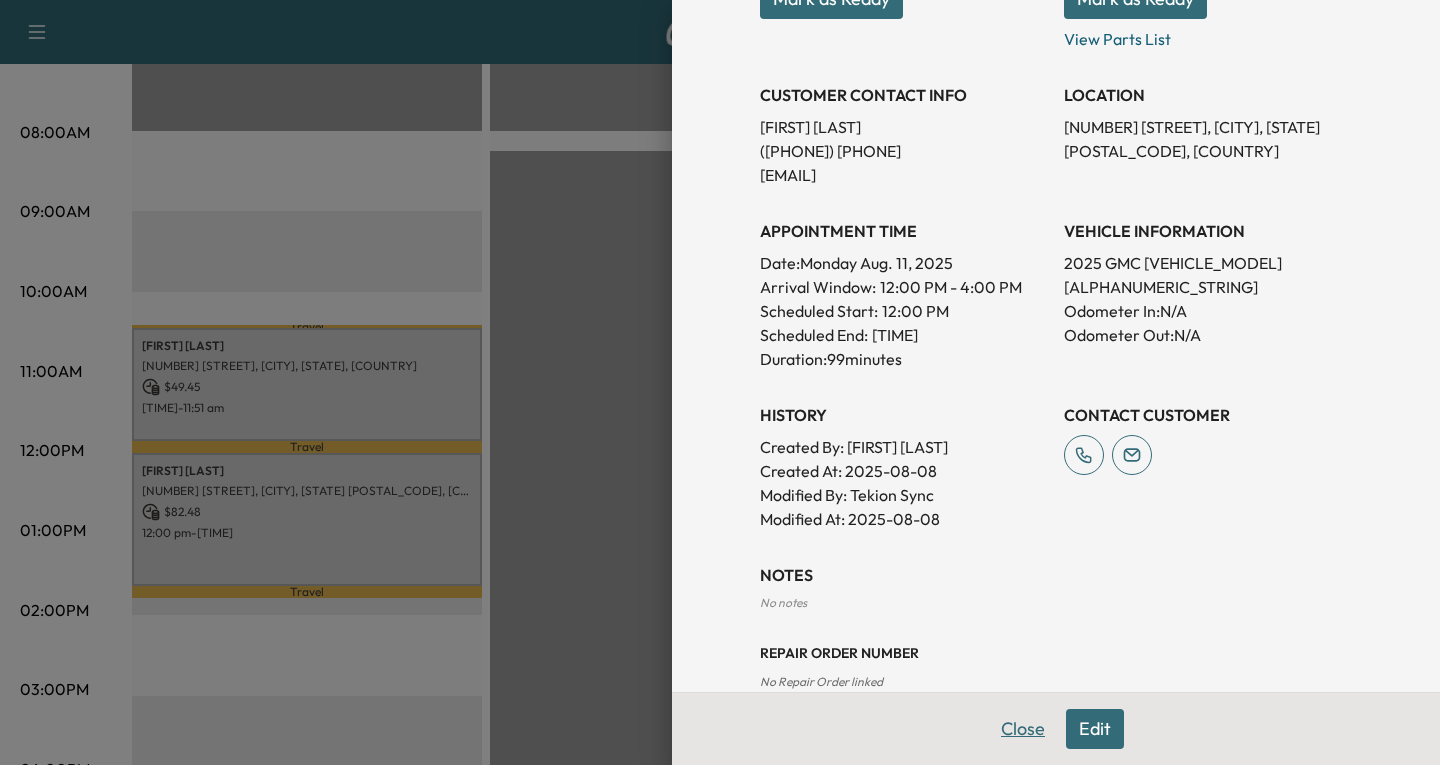 click on "Close" at bounding box center (1023, 729) 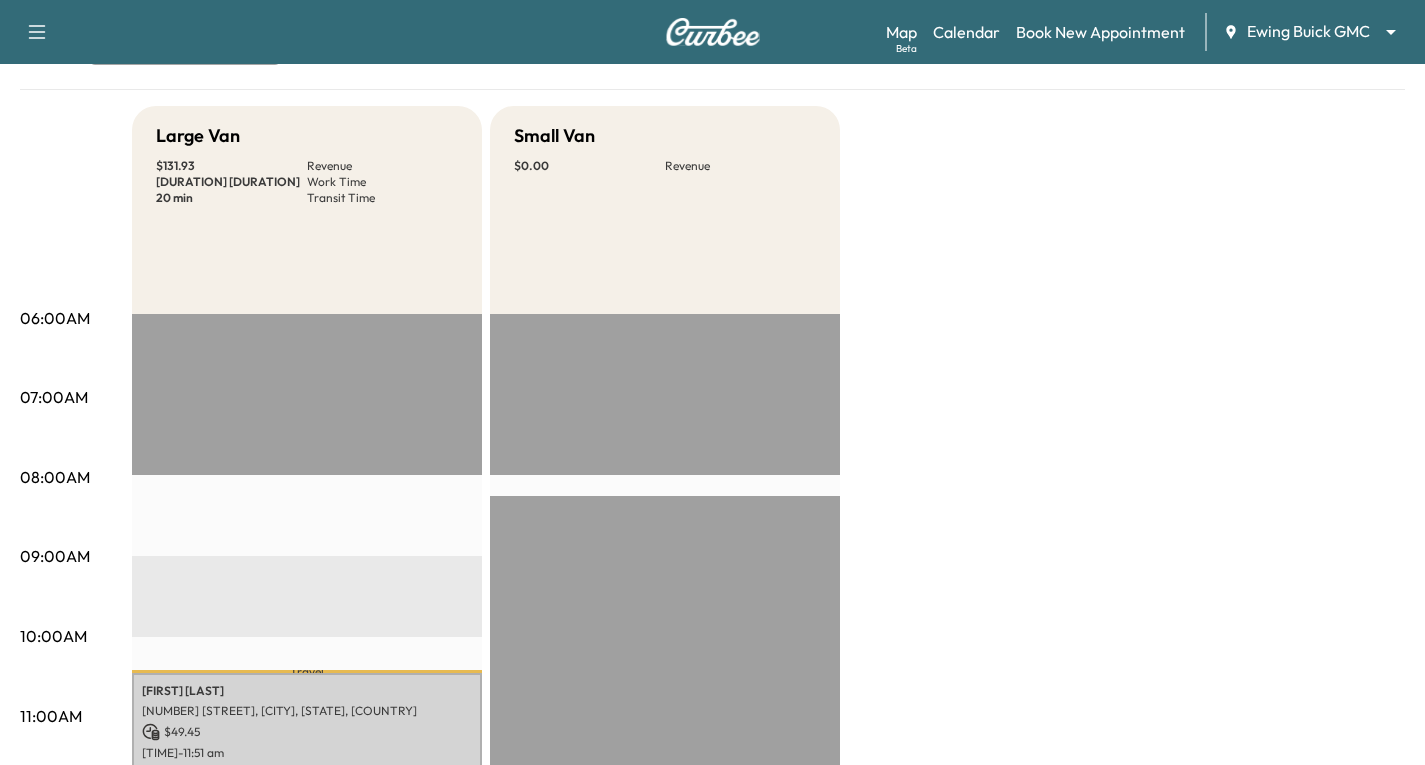 scroll, scrollTop: 0, scrollLeft: 0, axis: both 